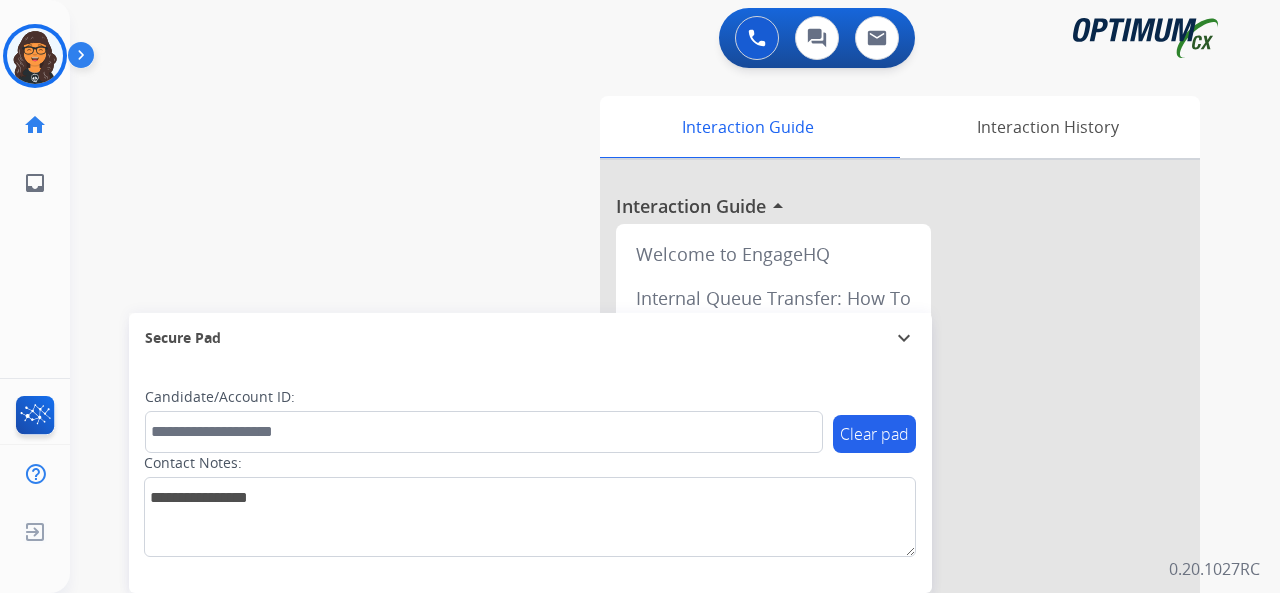 scroll, scrollTop: 0, scrollLeft: 0, axis: both 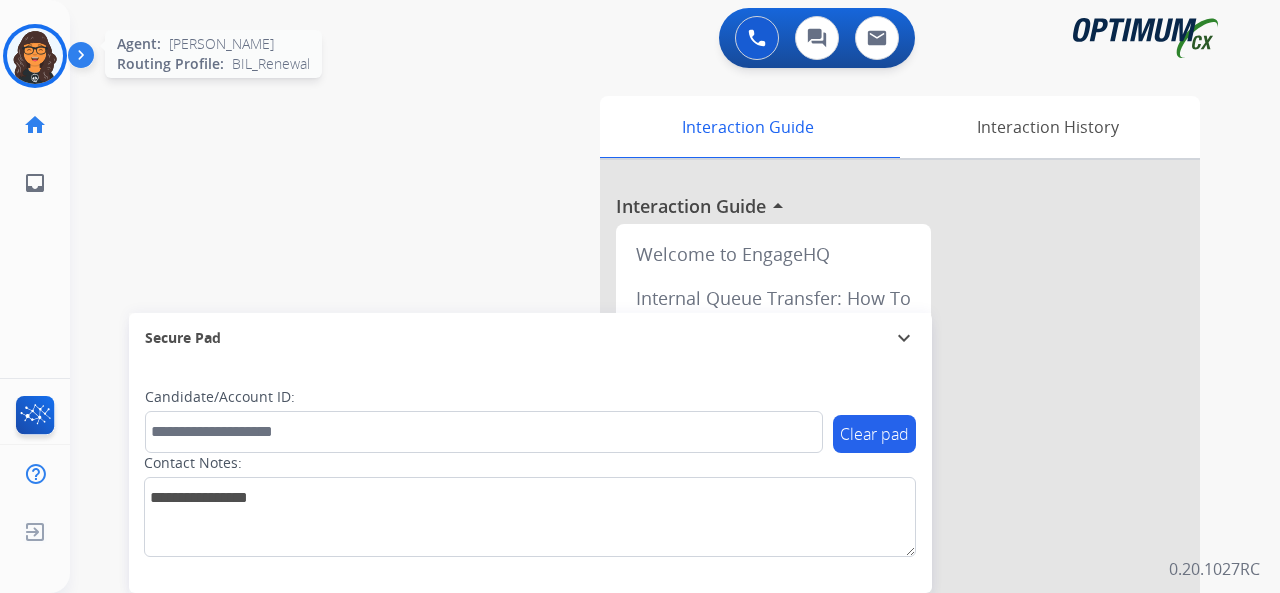 click at bounding box center [35, 56] 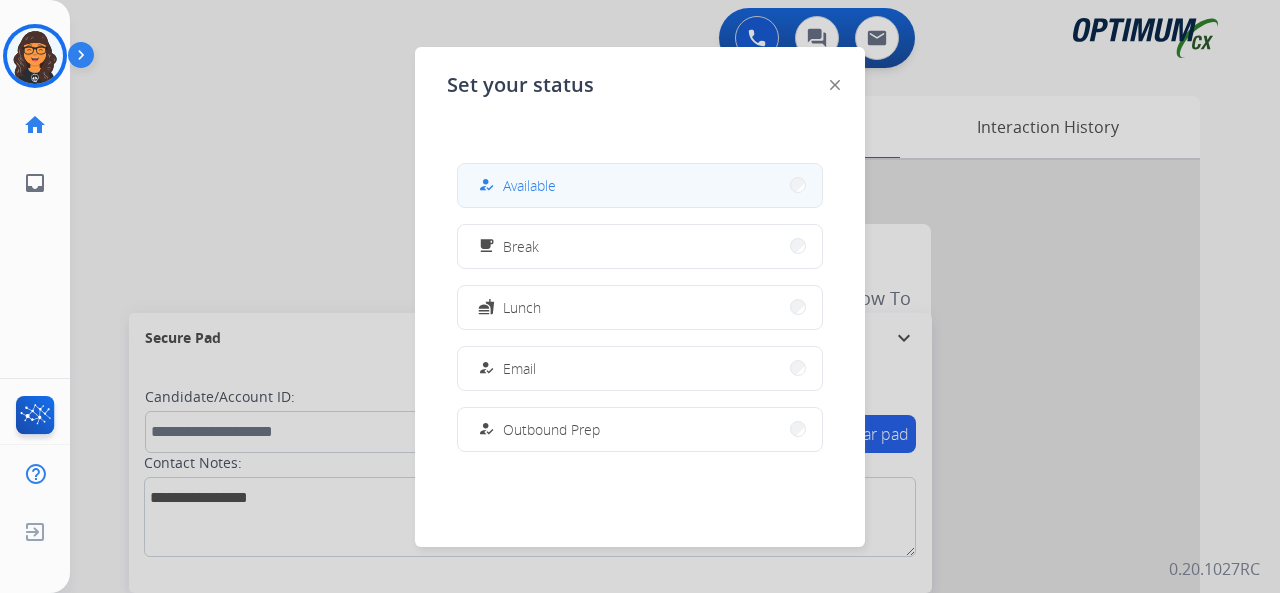 click on "Available" at bounding box center (529, 185) 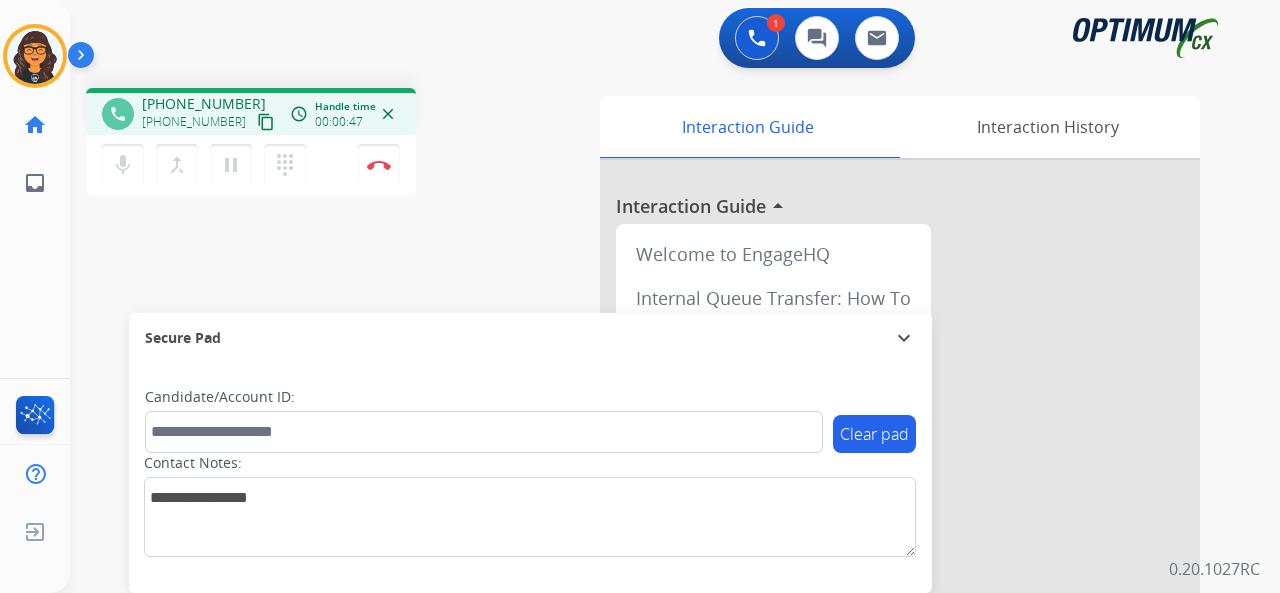 click on "content_copy" at bounding box center (266, 122) 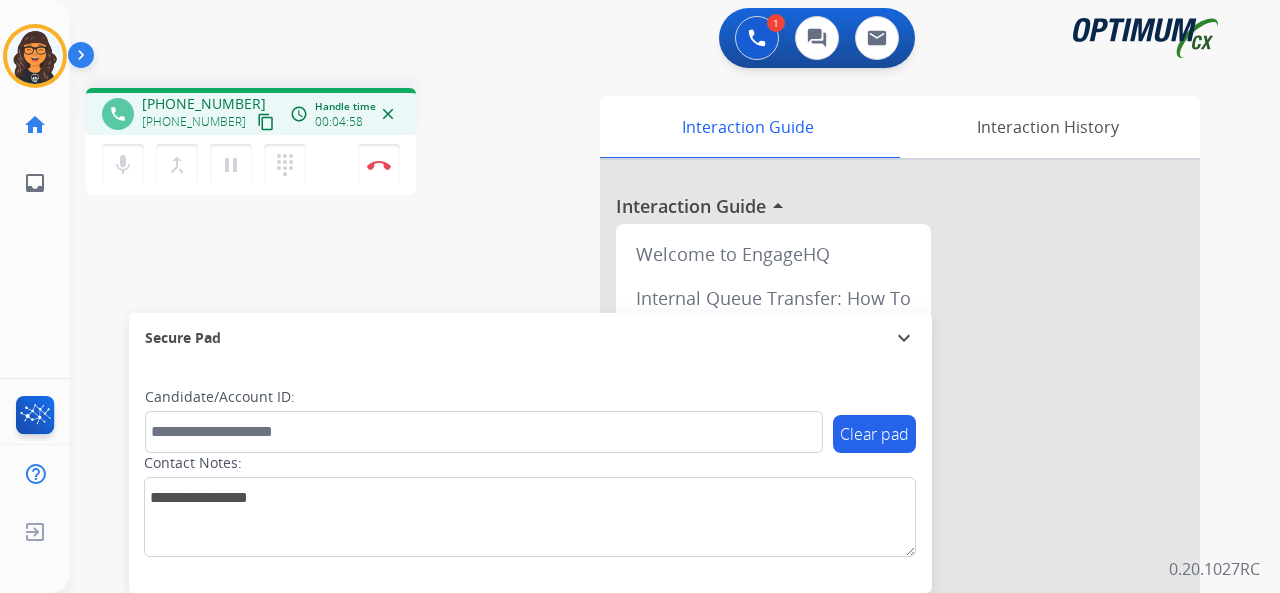 click on "content_copy" at bounding box center [266, 122] 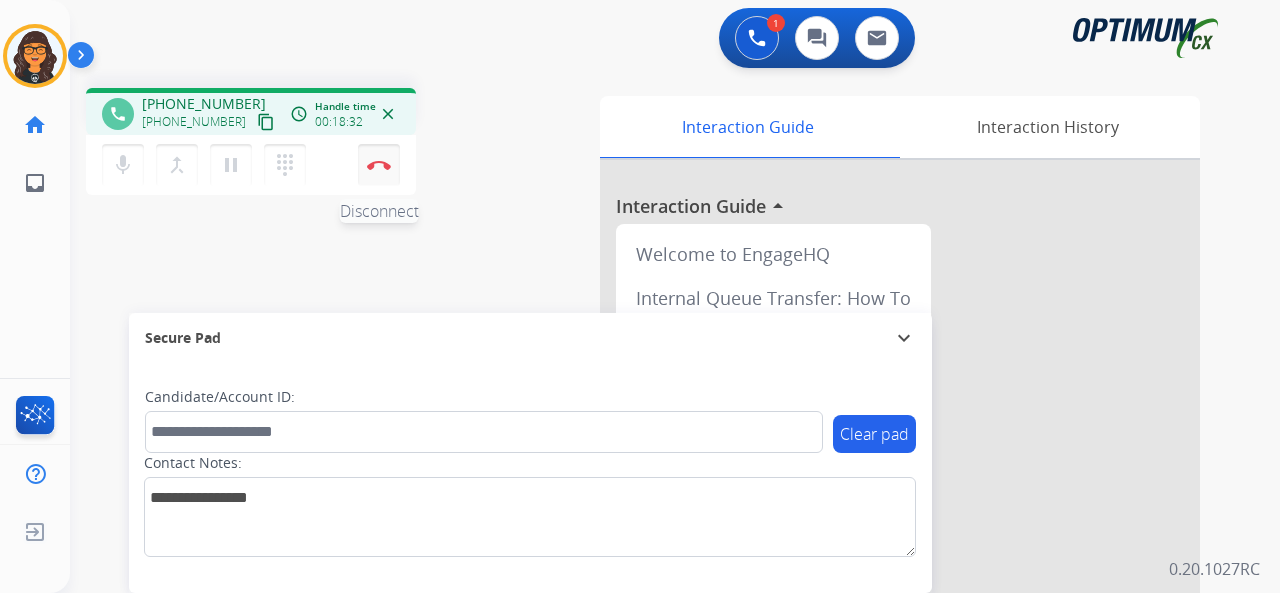 click at bounding box center [379, 165] 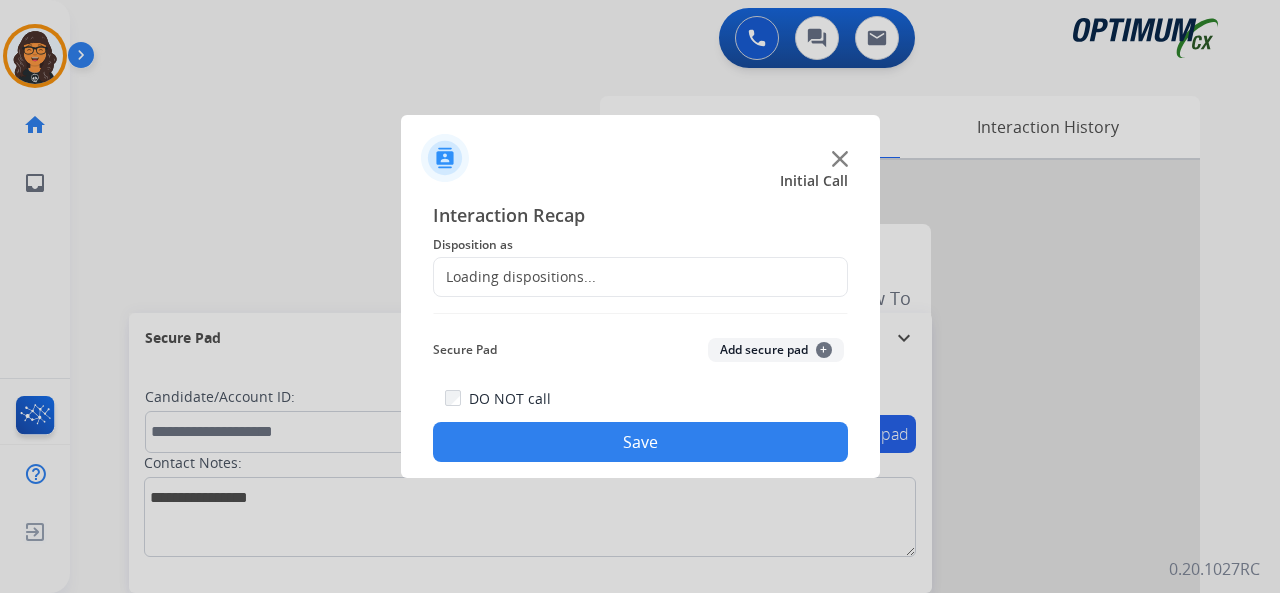 click on "Loading dispositions..." 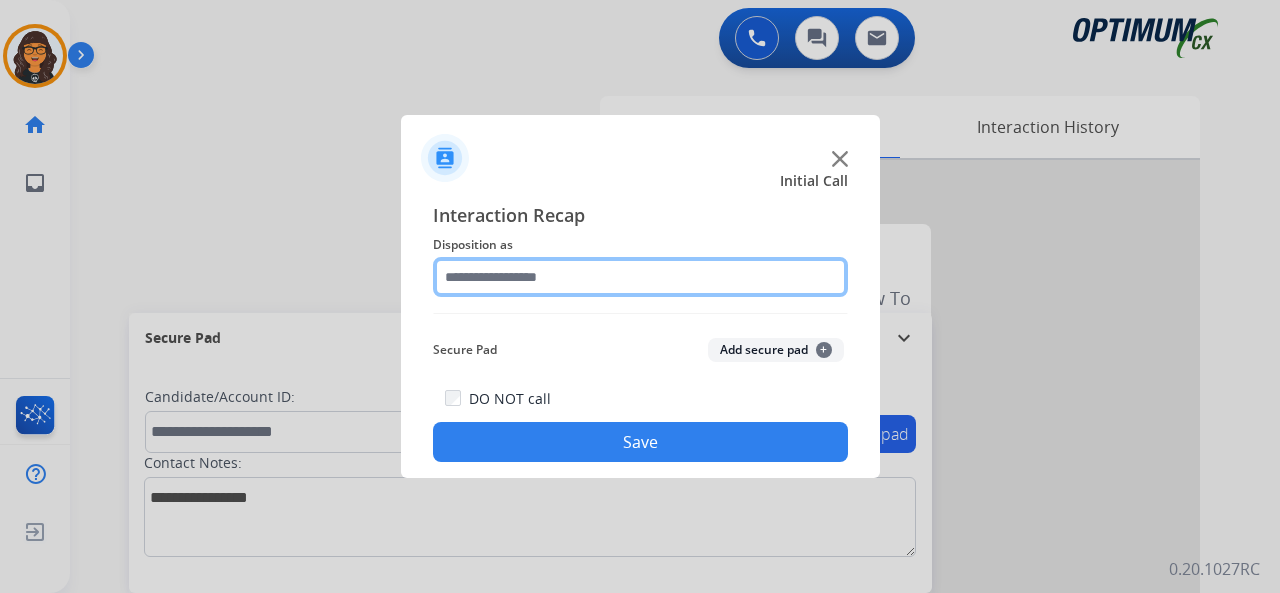 click 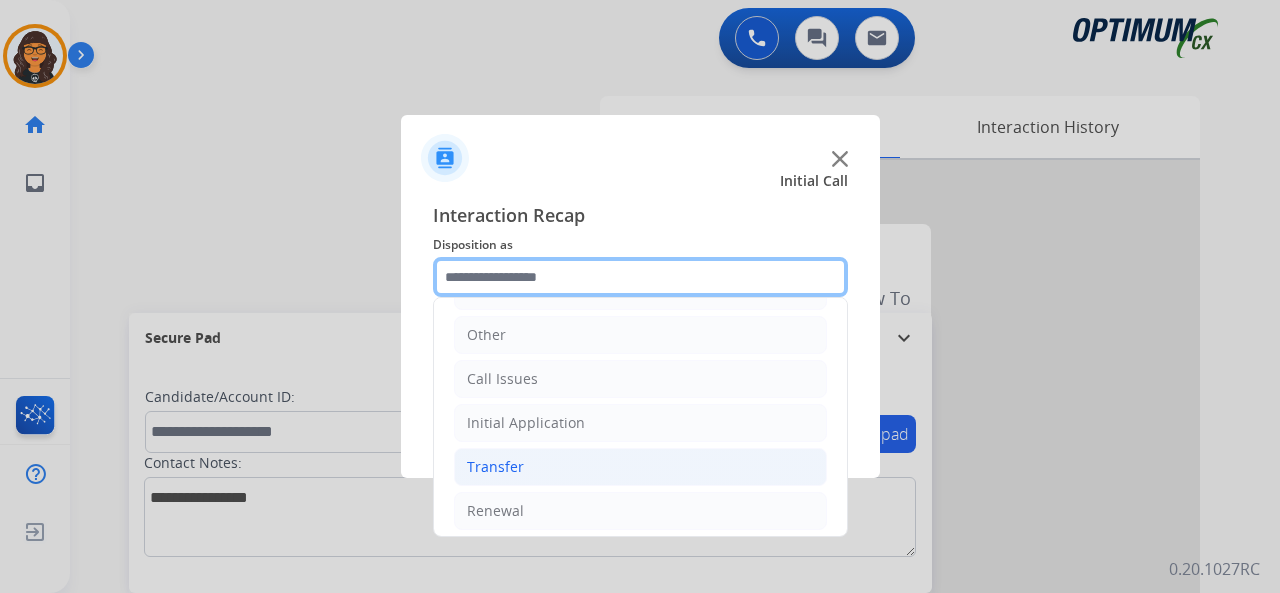 scroll, scrollTop: 130, scrollLeft: 0, axis: vertical 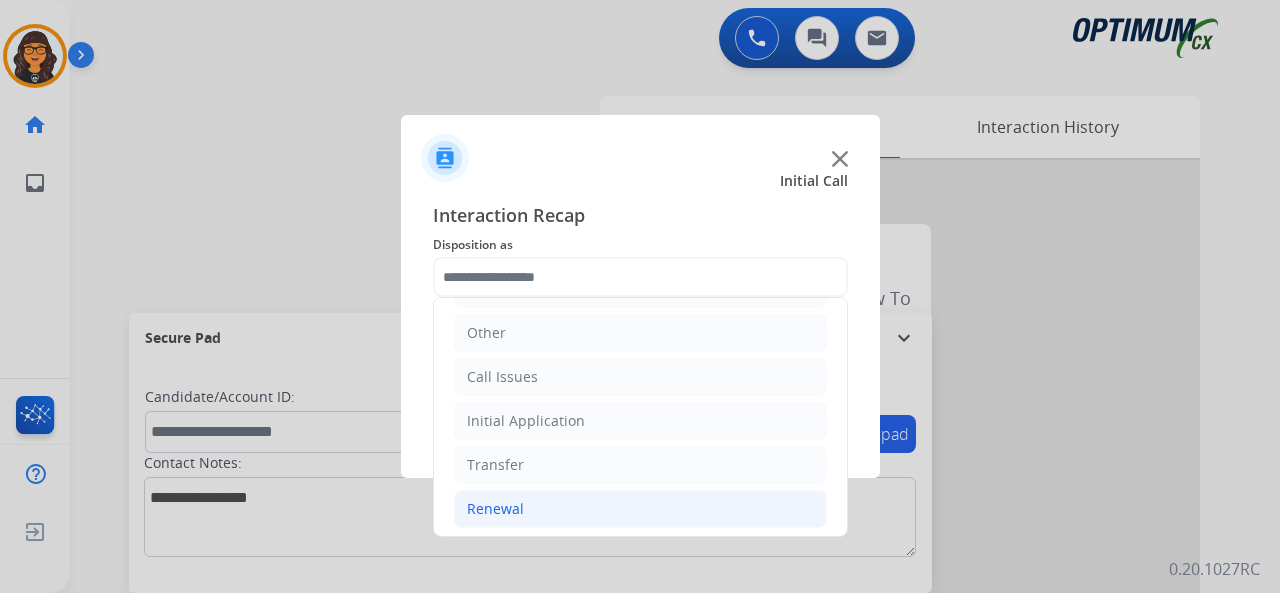 click on "Renewal" 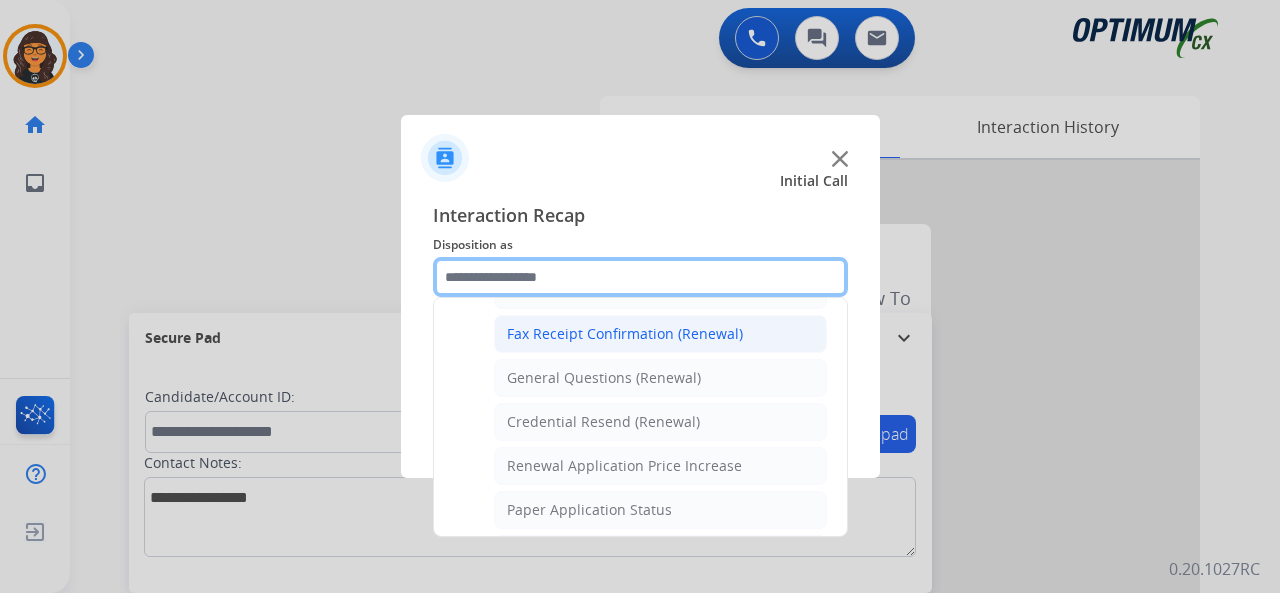 scroll, scrollTop: 630, scrollLeft: 0, axis: vertical 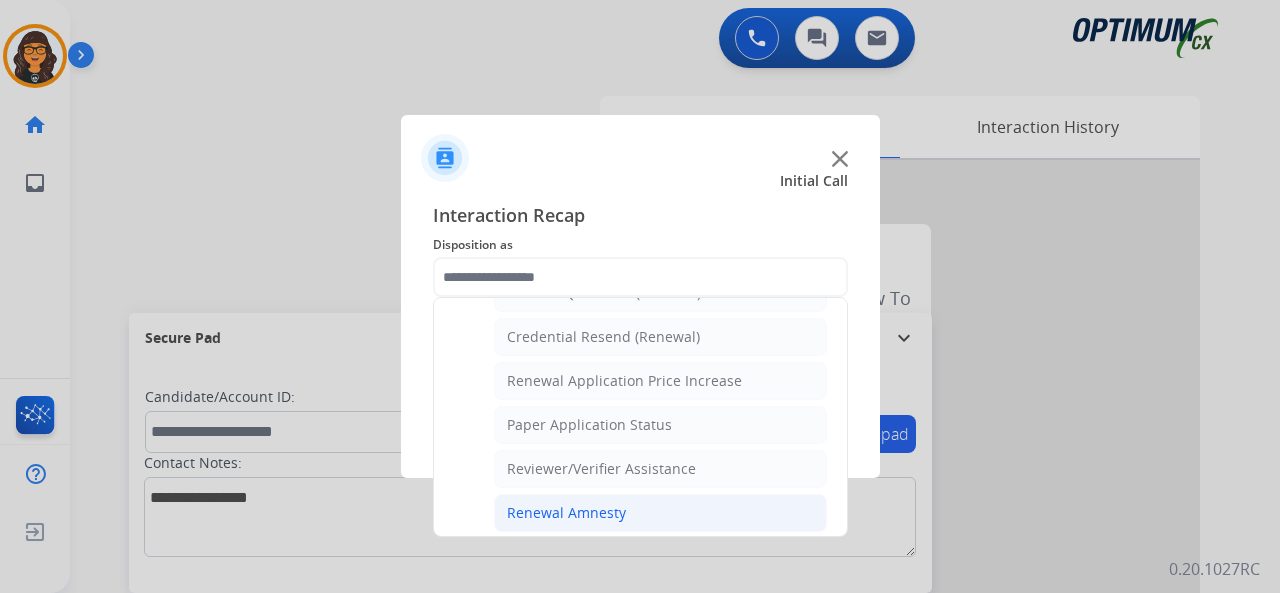 click on "Renewal Amnesty" 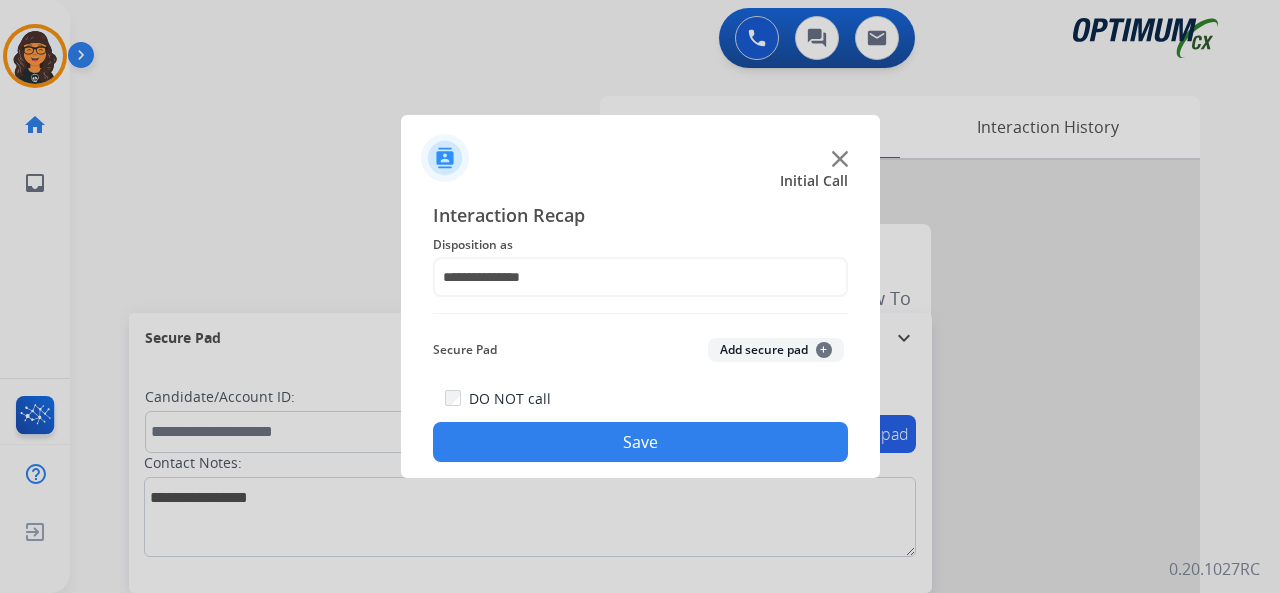 drag, startPoint x: 584, startPoint y: 455, endPoint x: 560, endPoint y: 422, distance: 40.804413 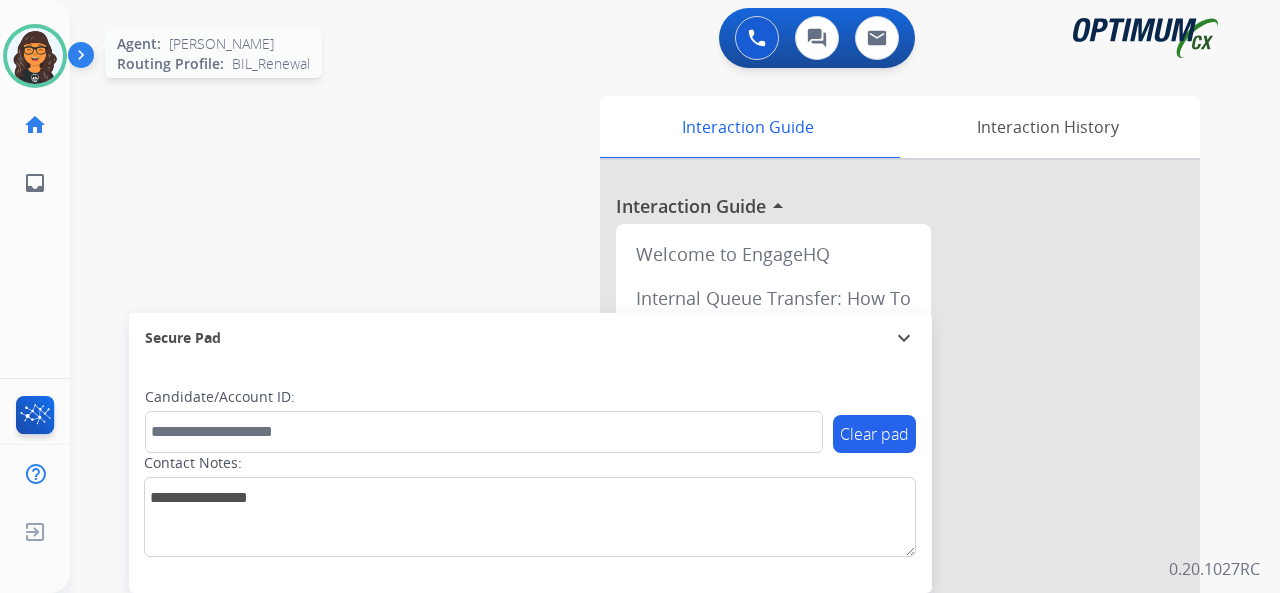 click at bounding box center [35, 56] 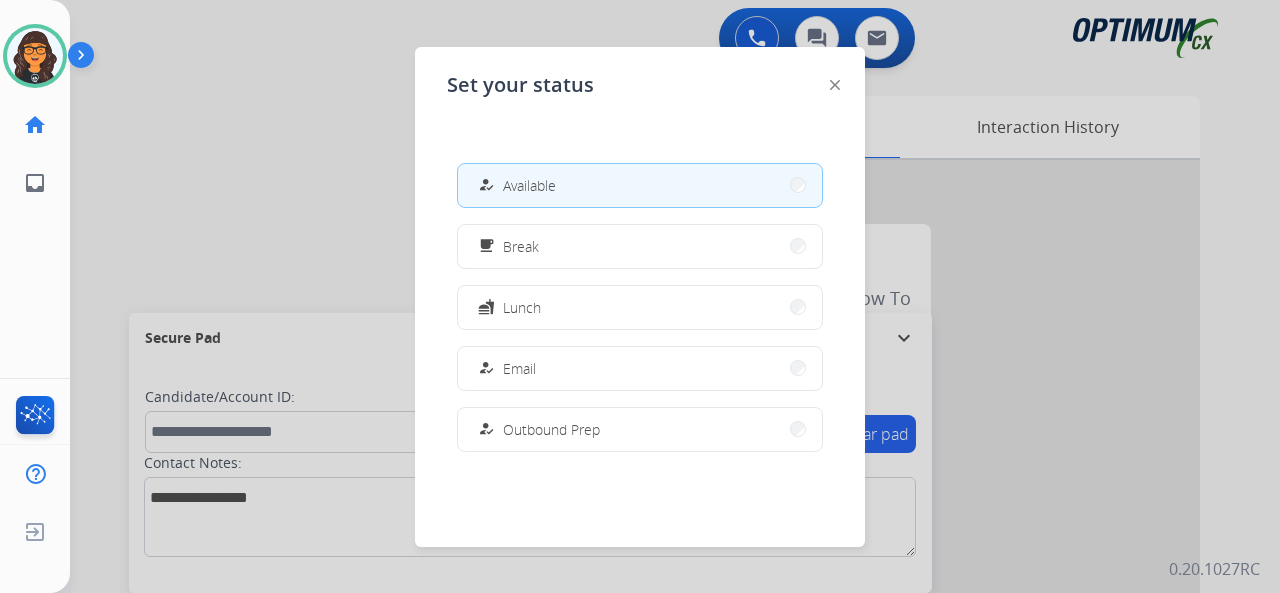 click on "free_breakfast" at bounding box center (488, 246) 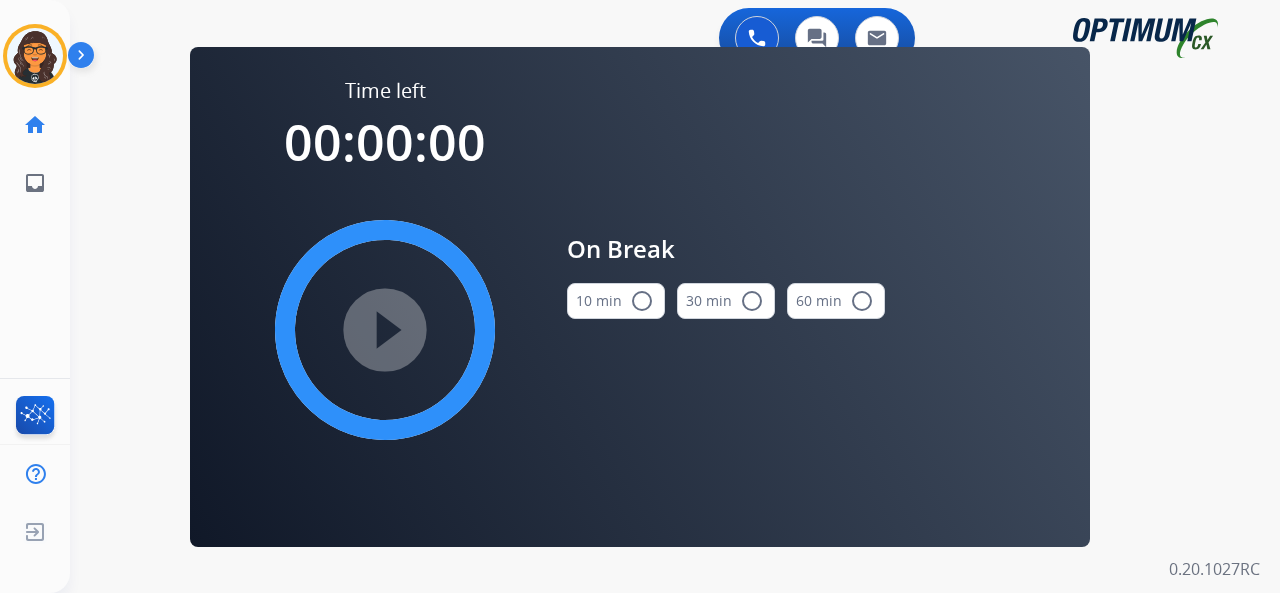 click on "10 min  radio_button_unchecked" at bounding box center [616, 301] 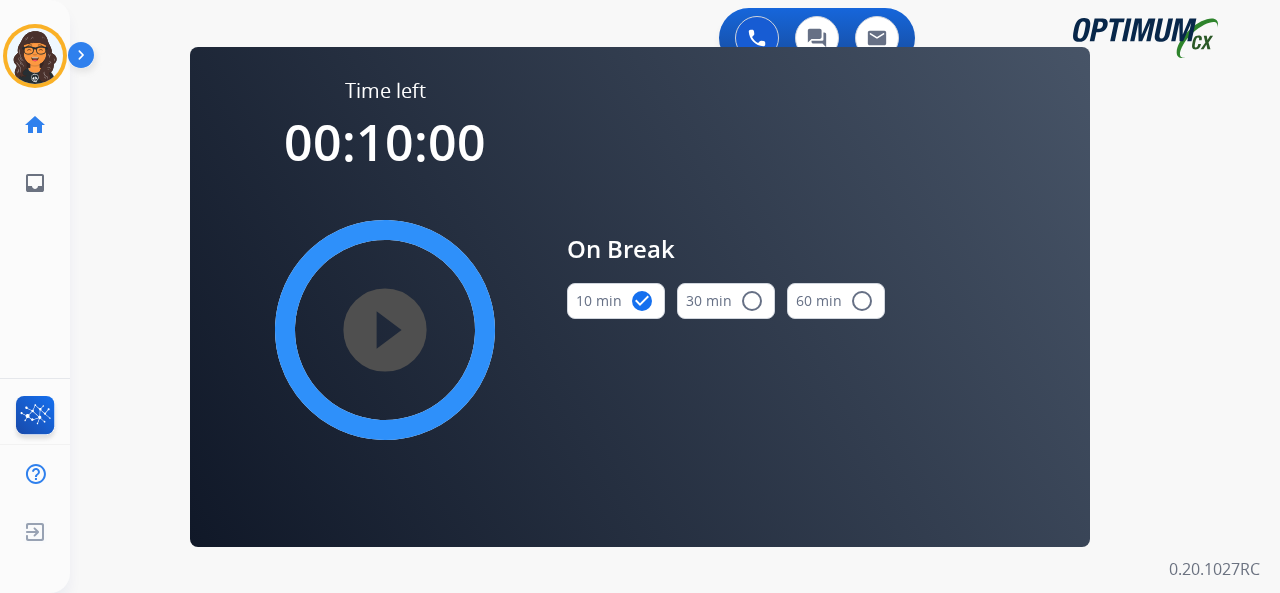 click on "play_circle_filled" at bounding box center (385, 330) 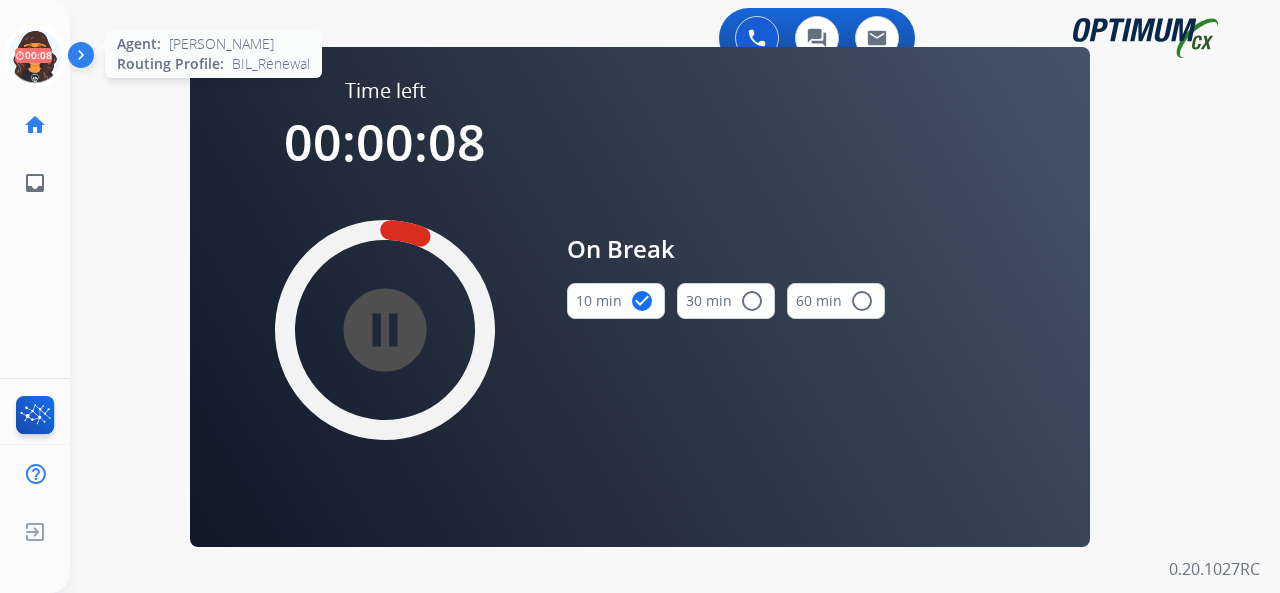 click 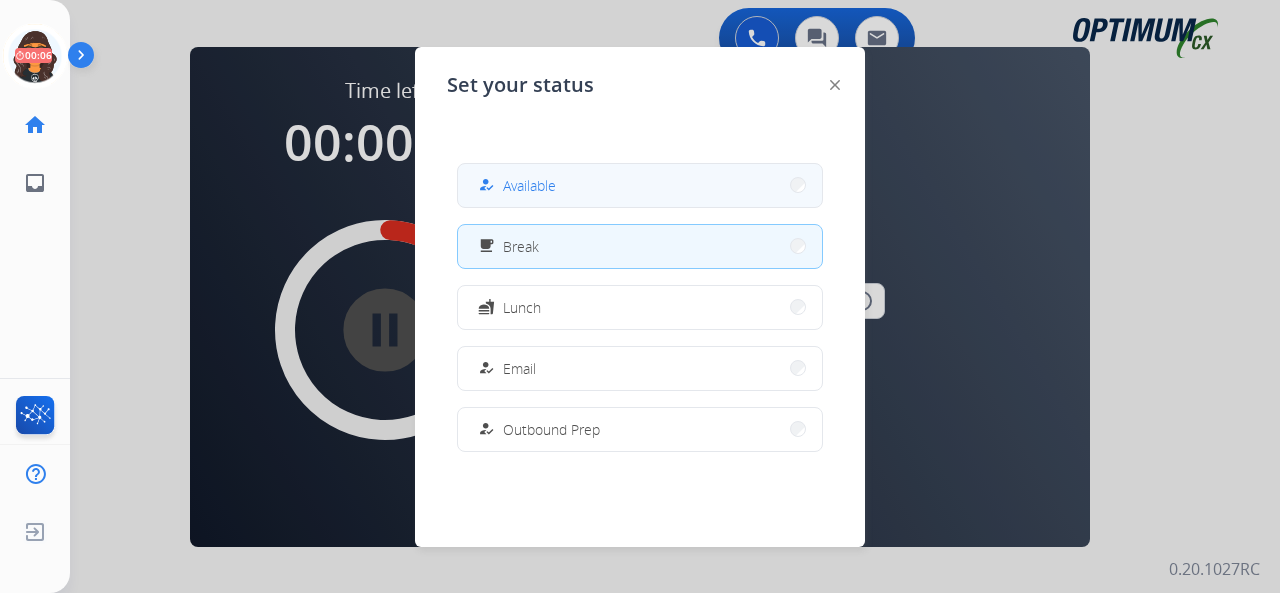 click on "Available" at bounding box center [529, 185] 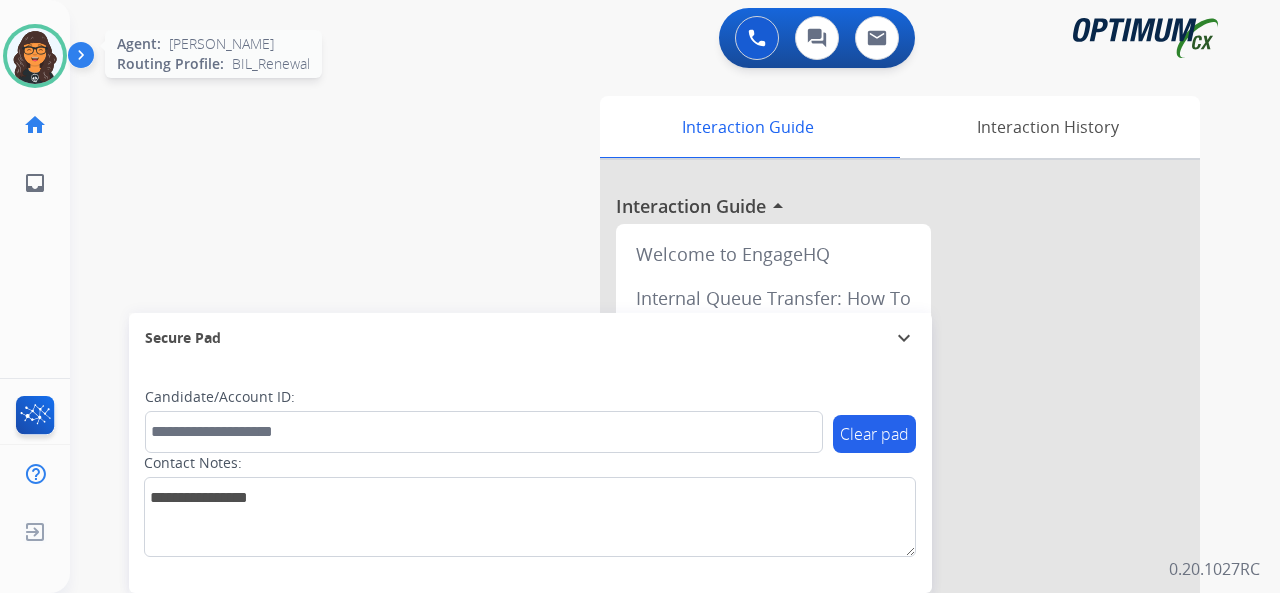 click at bounding box center (35, 56) 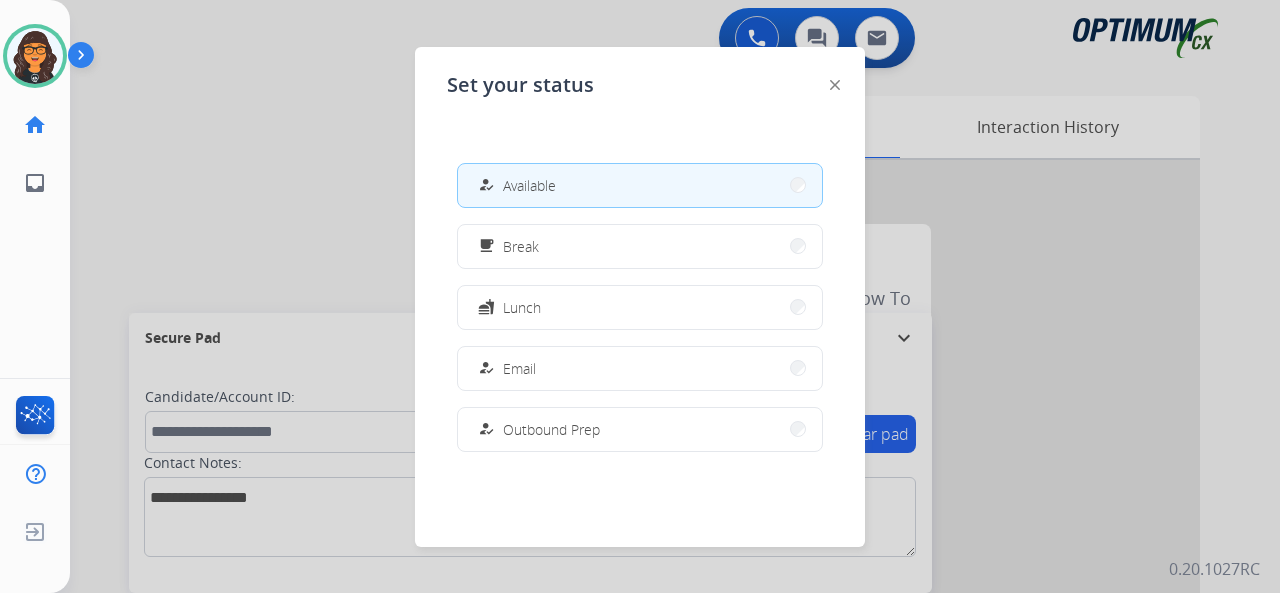 click 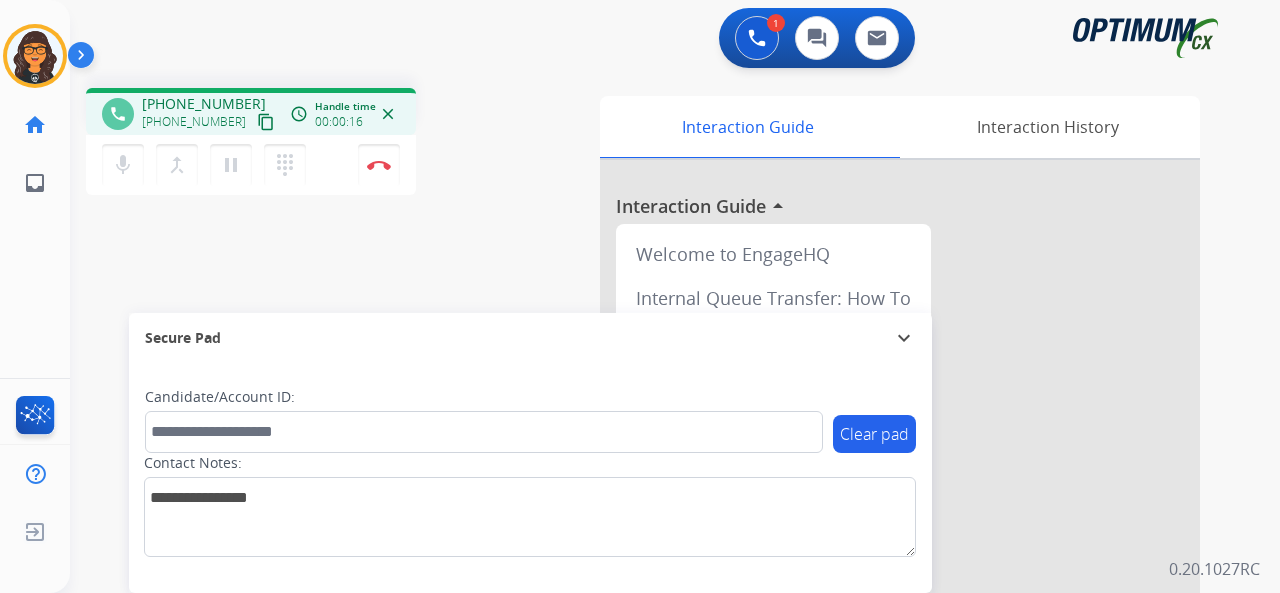 click on "content_copy" at bounding box center [266, 122] 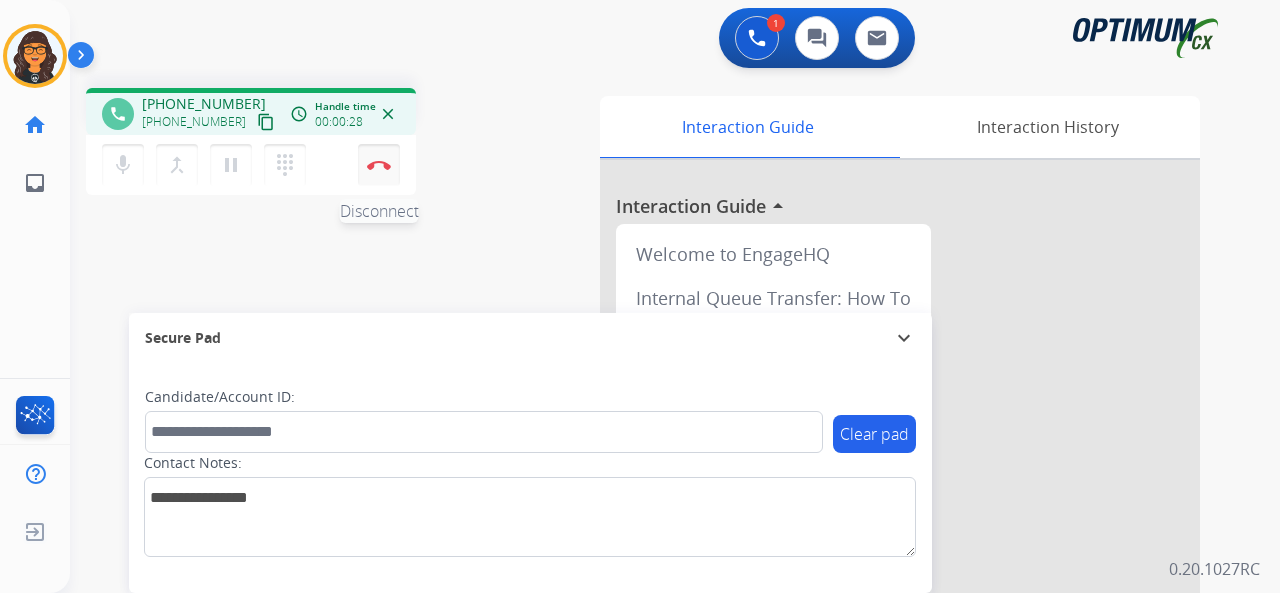 click at bounding box center [379, 165] 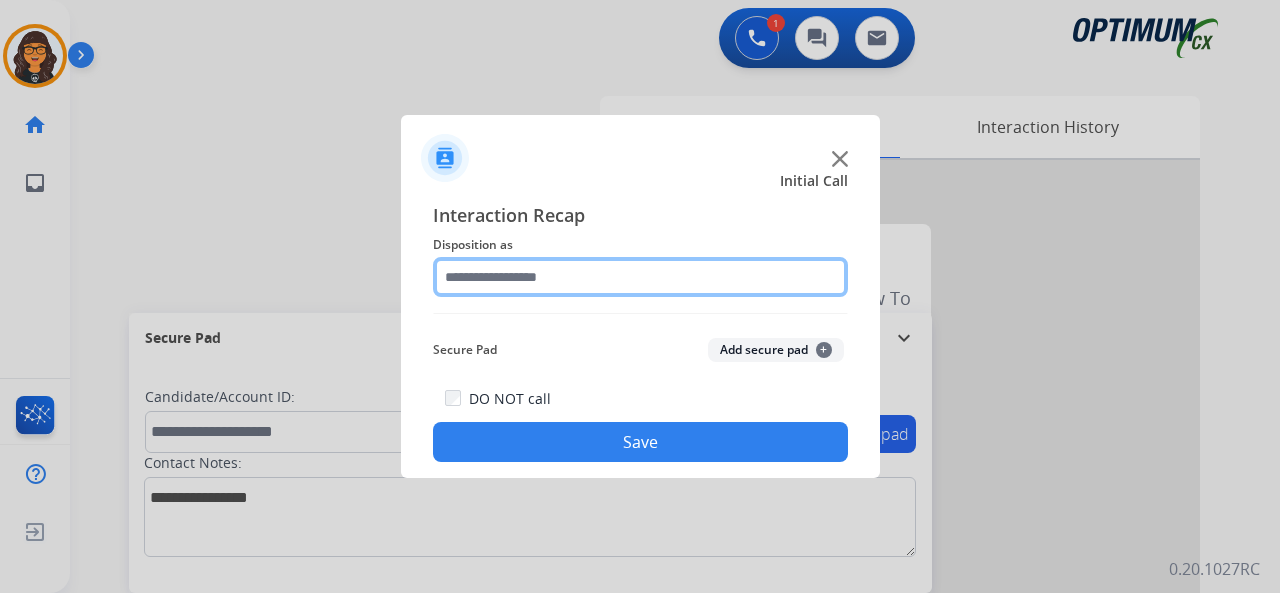 click 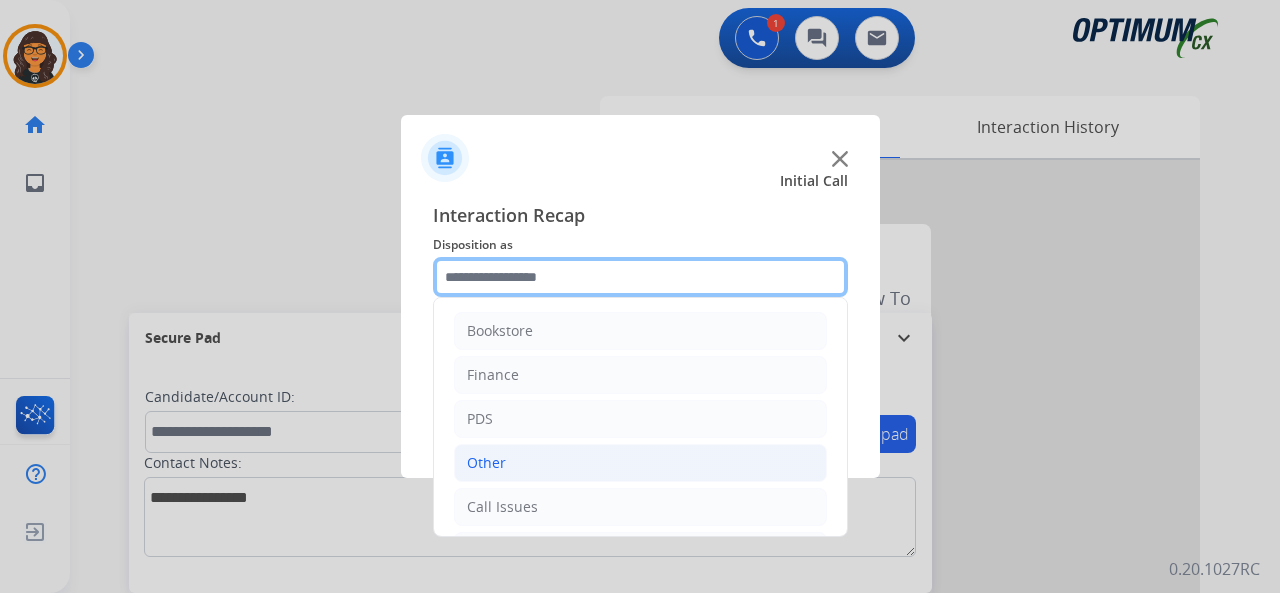 scroll, scrollTop: 100, scrollLeft: 0, axis: vertical 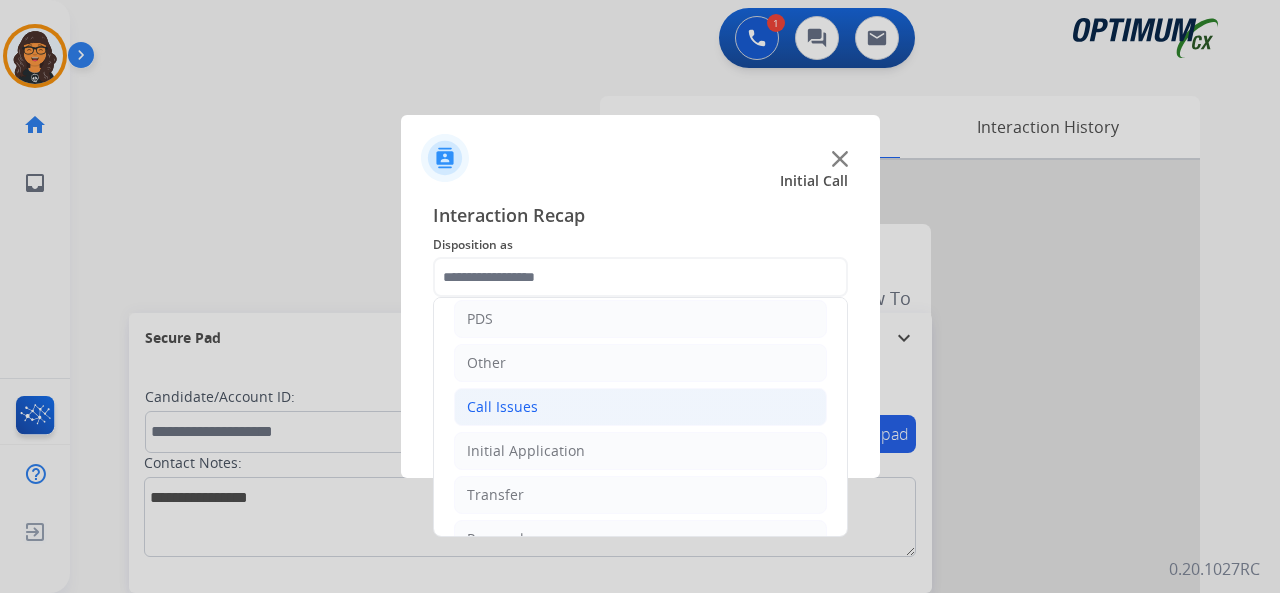 click on "Call Issues" 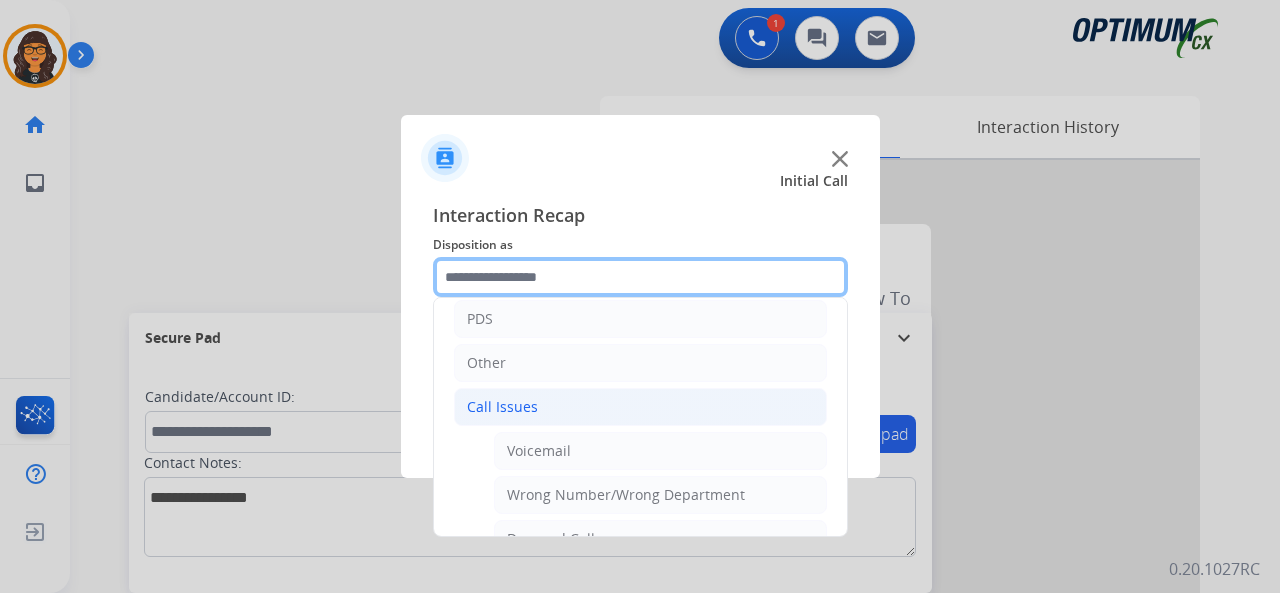 scroll, scrollTop: 300, scrollLeft: 0, axis: vertical 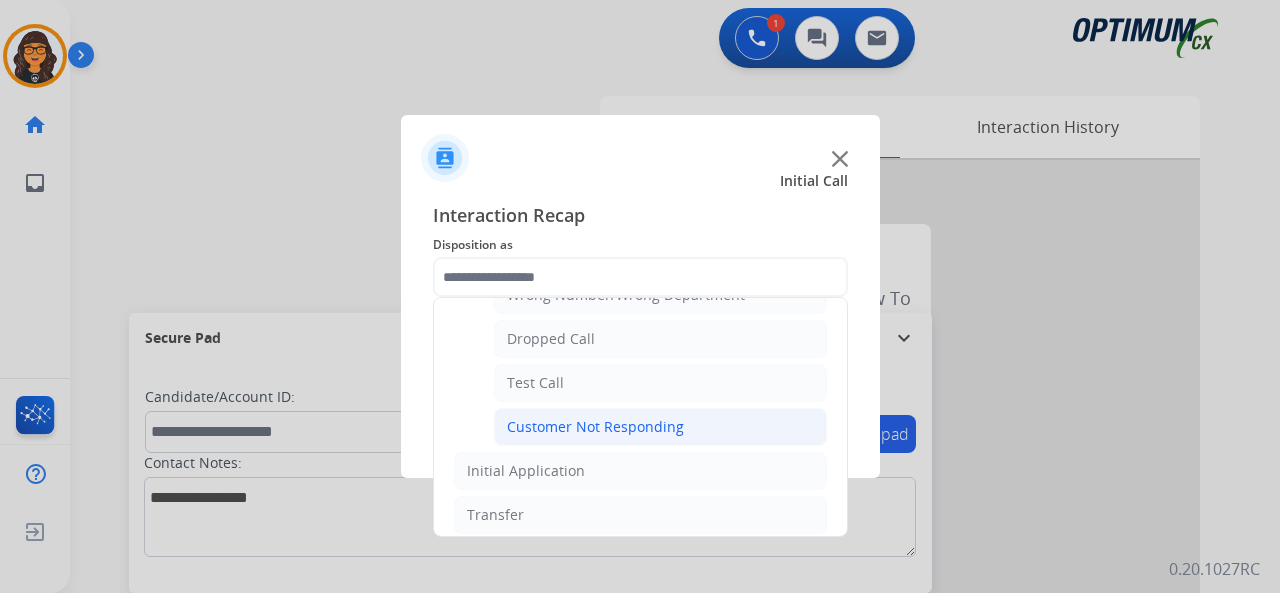 click on "Customer Not Responding" 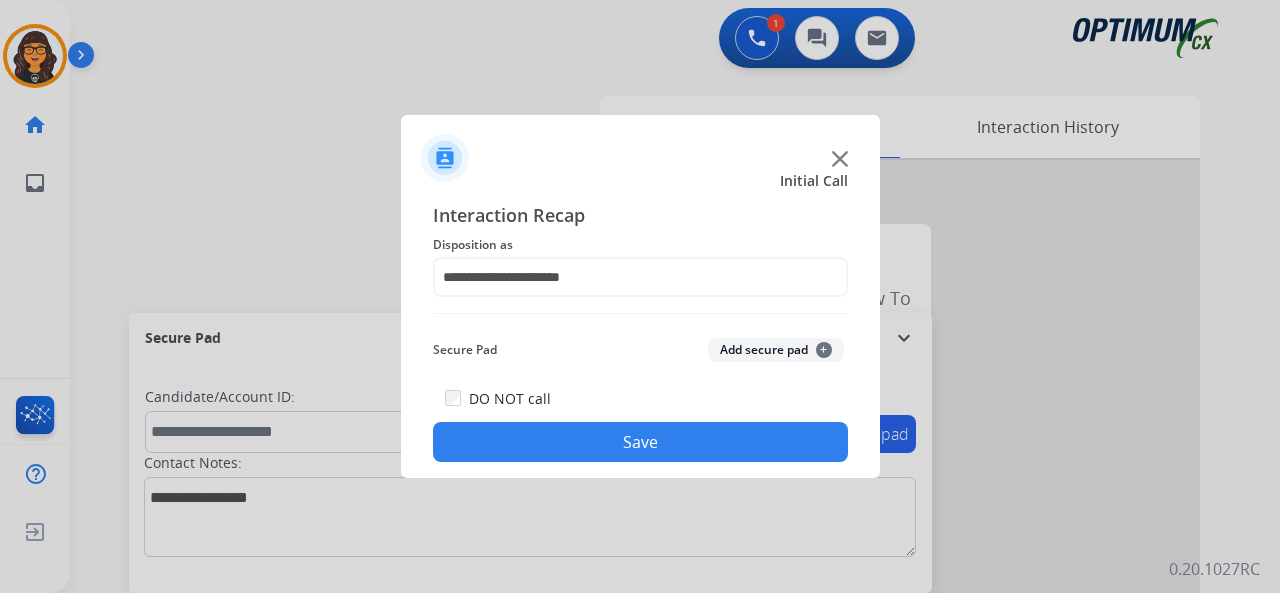 click on "Save" 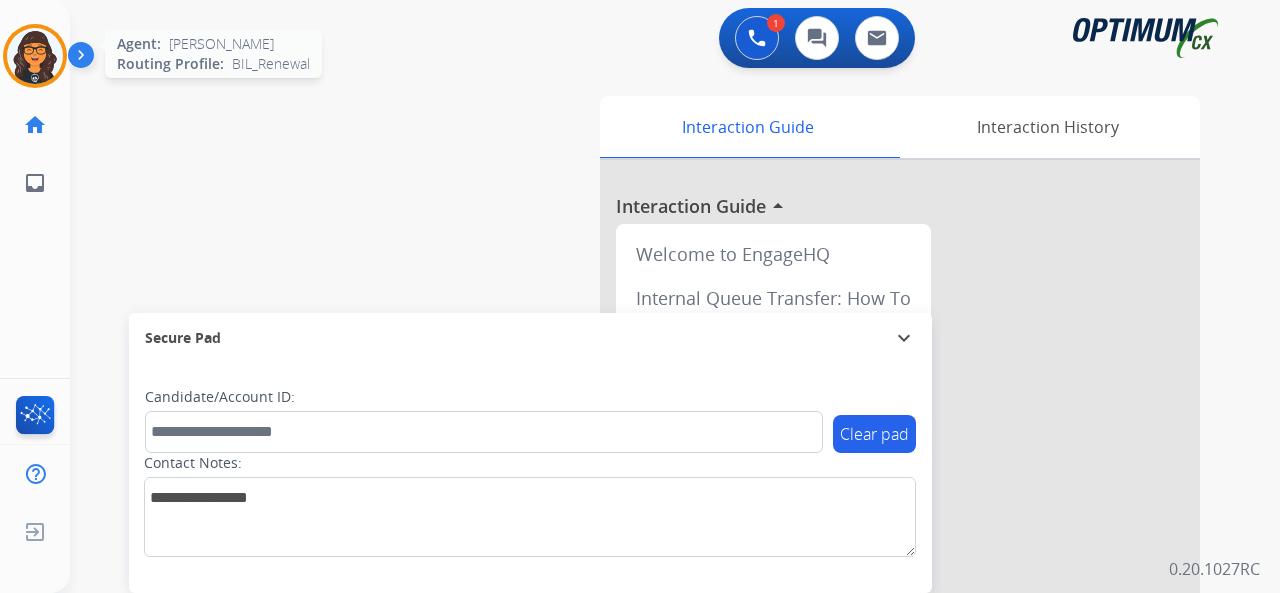 click at bounding box center (35, 56) 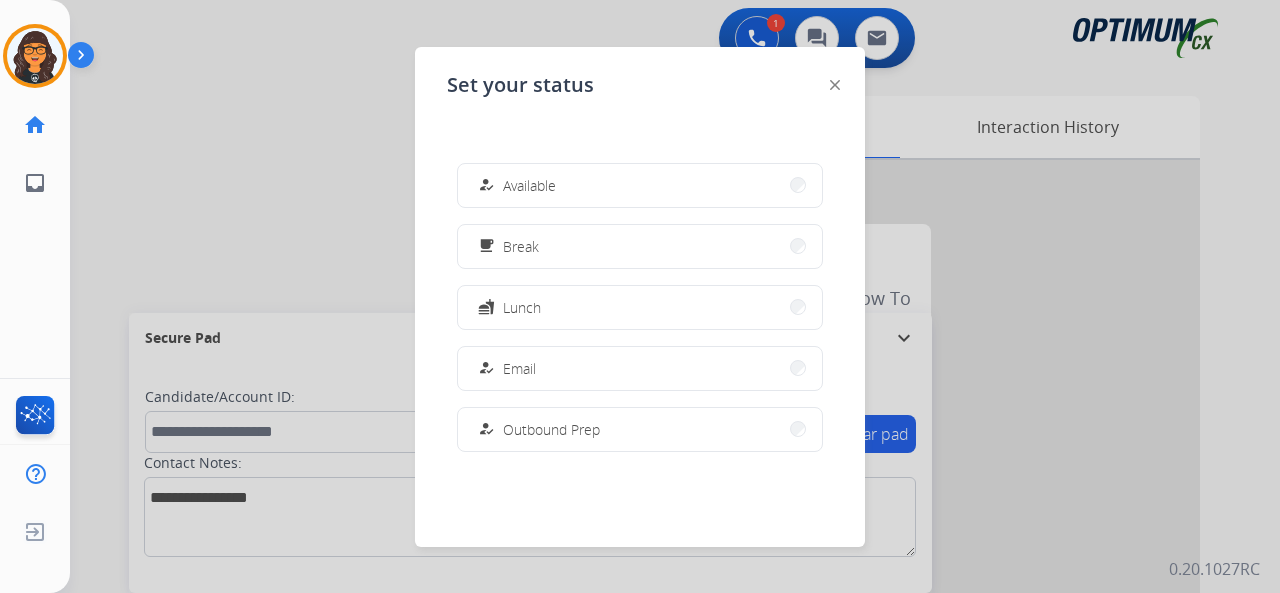 drag, startPoint x: 539, startPoint y: 187, endPoint x: 599, endPoint y: 107, distance: 100 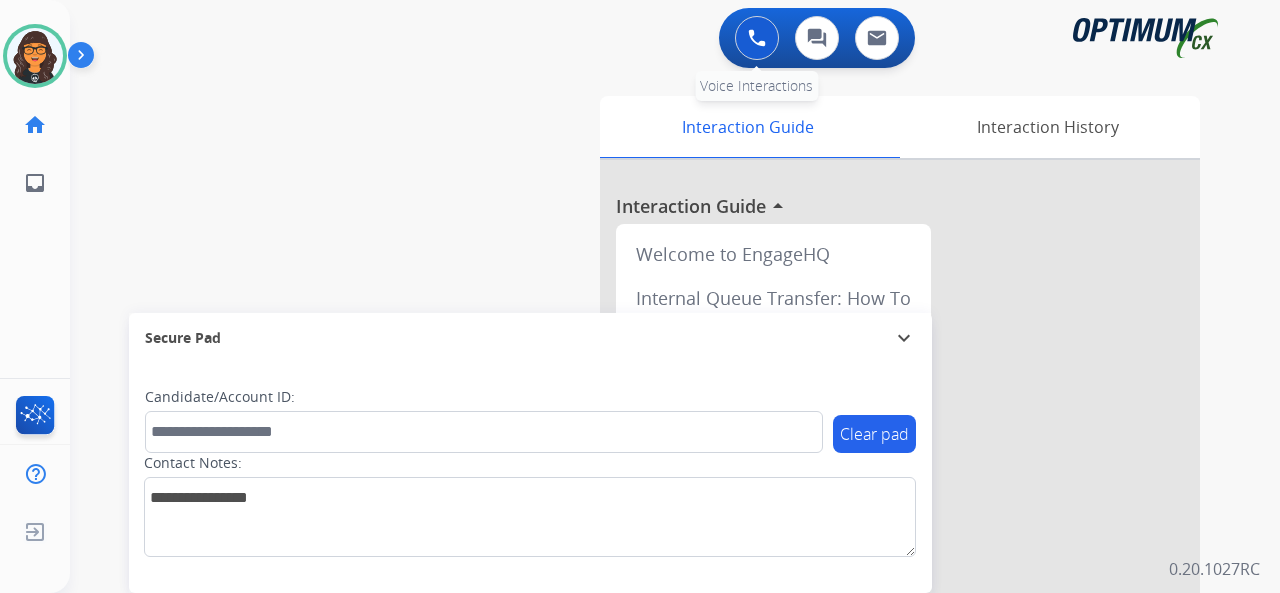 click at bounding box center (757, 38) 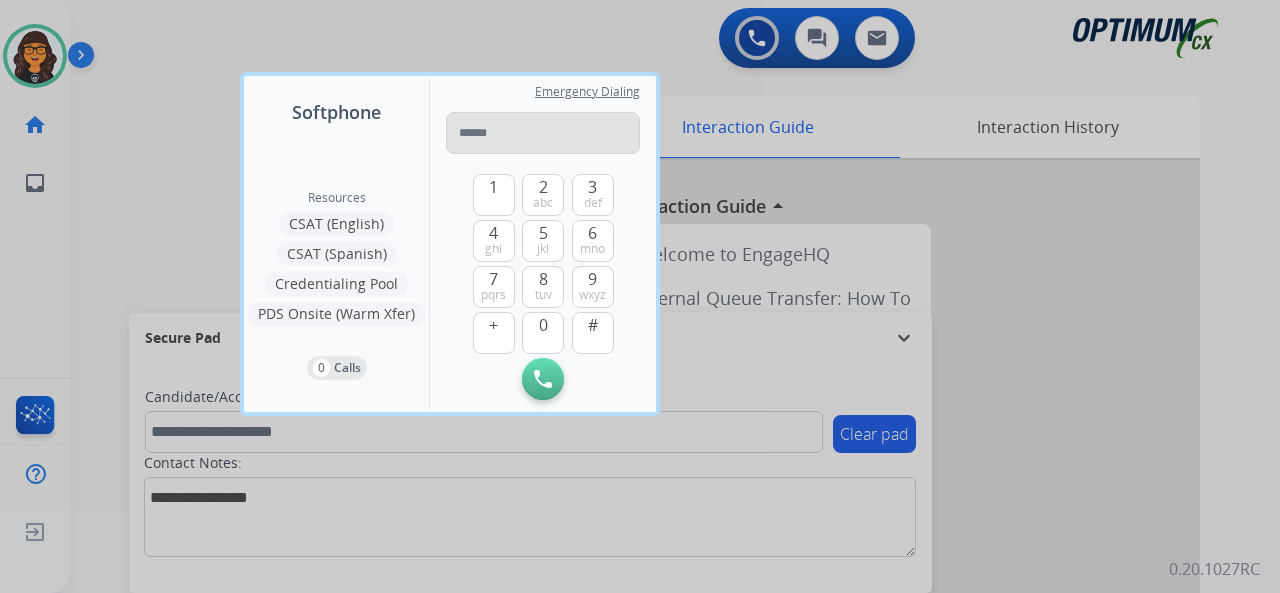click at bounding box center [543, 133] 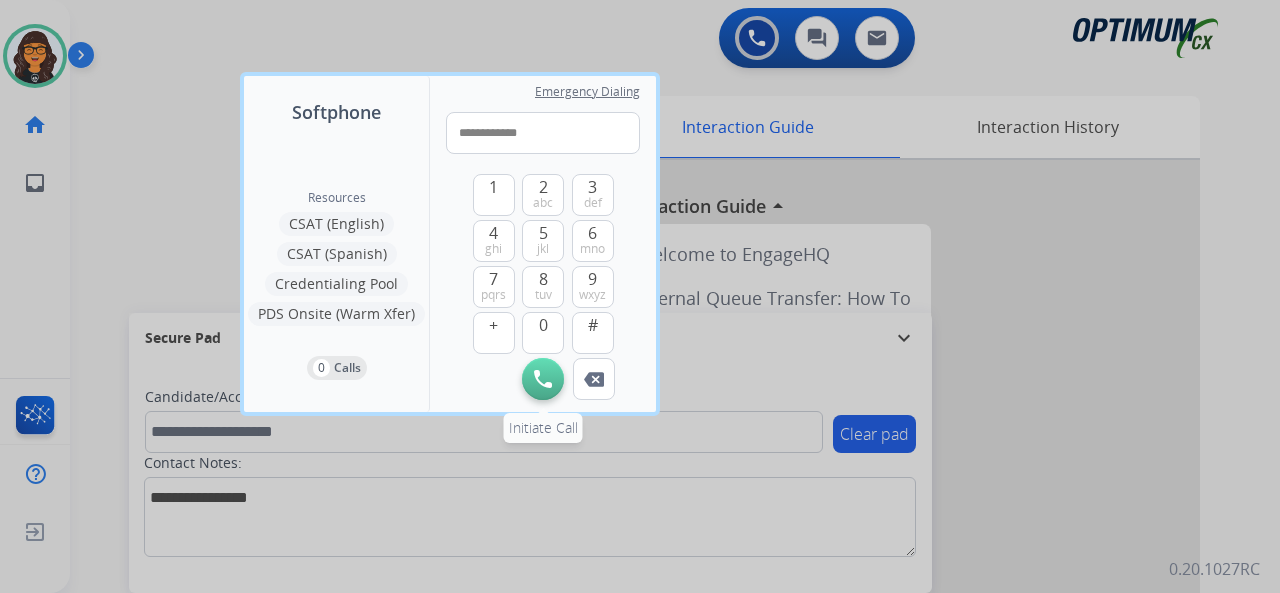 type on "**********" 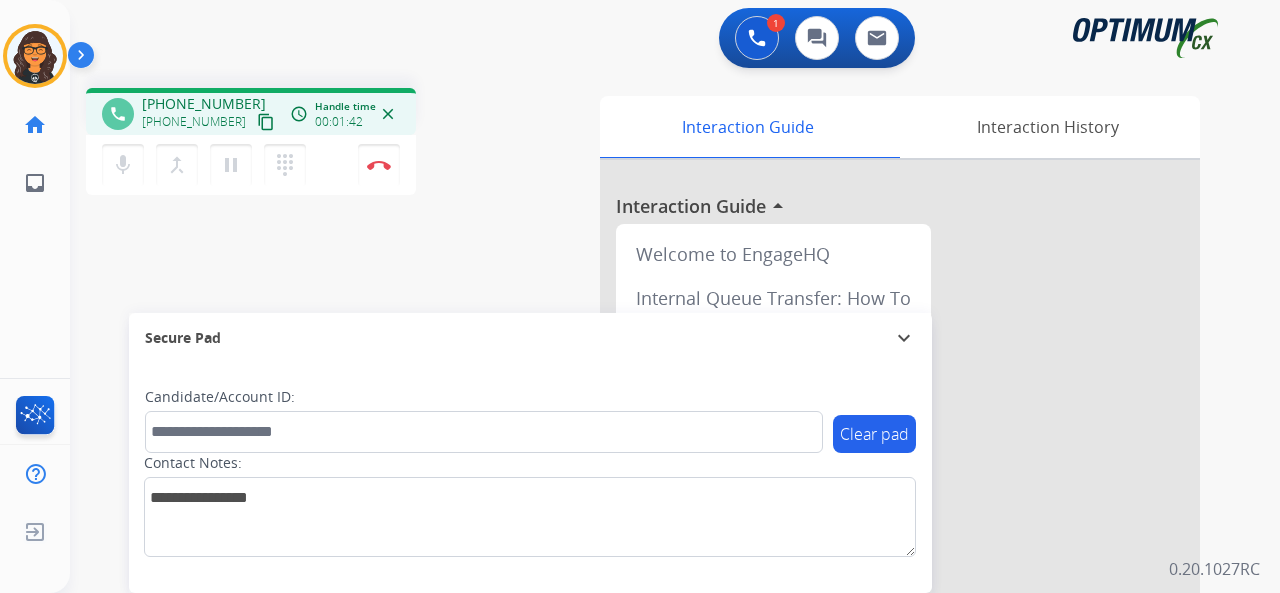 click on "content_copy" at bounding box center [266, 122] 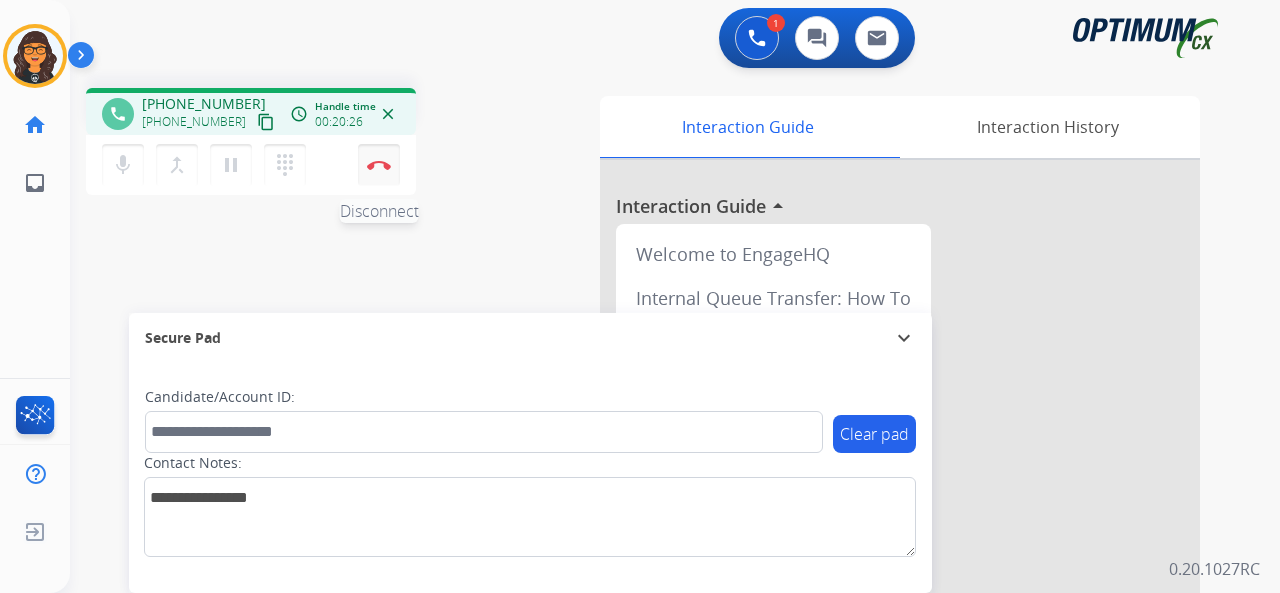 click at bounding box center [379, 165] 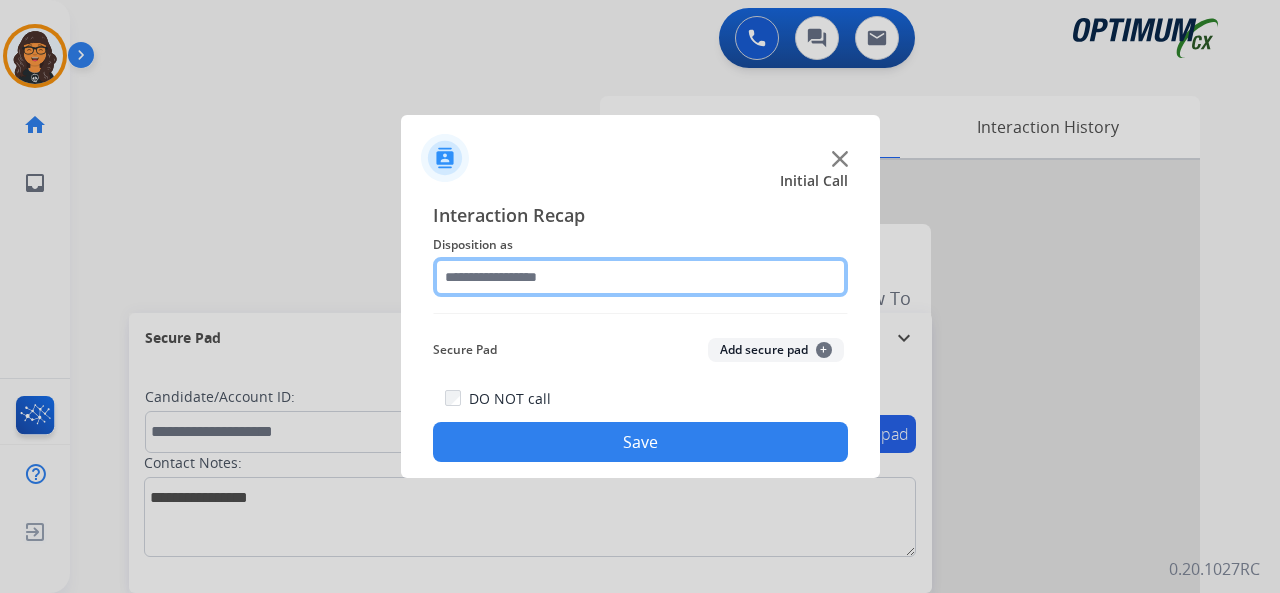 click 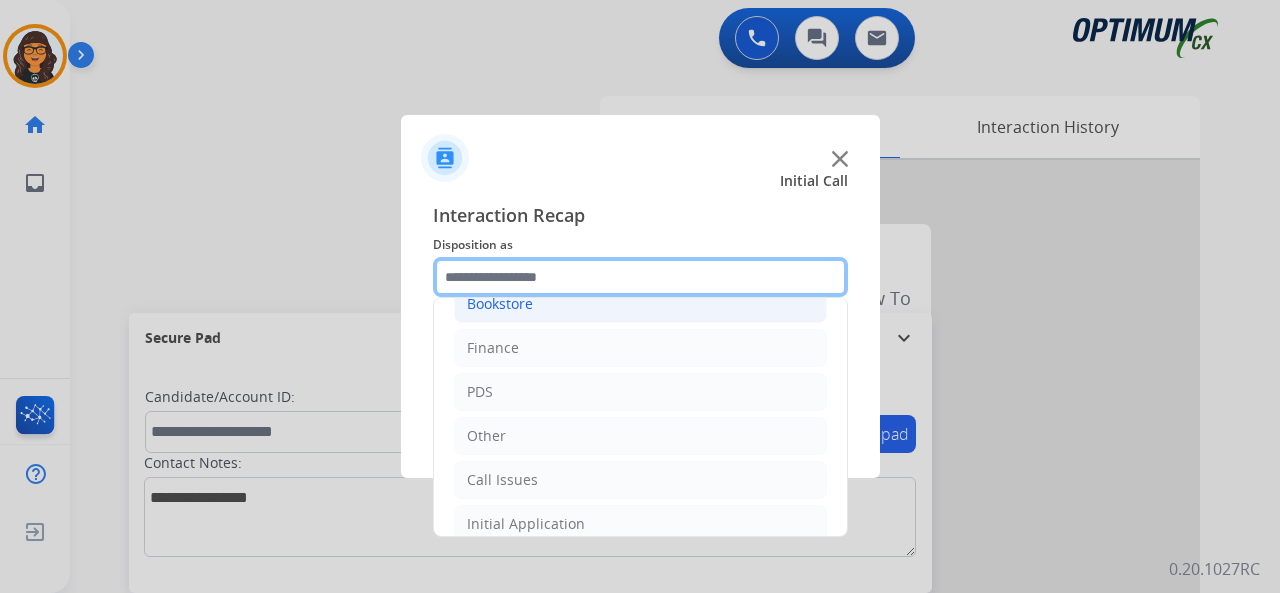 scroll, scrollTop: 0, scrollLeft: 0, axis: both 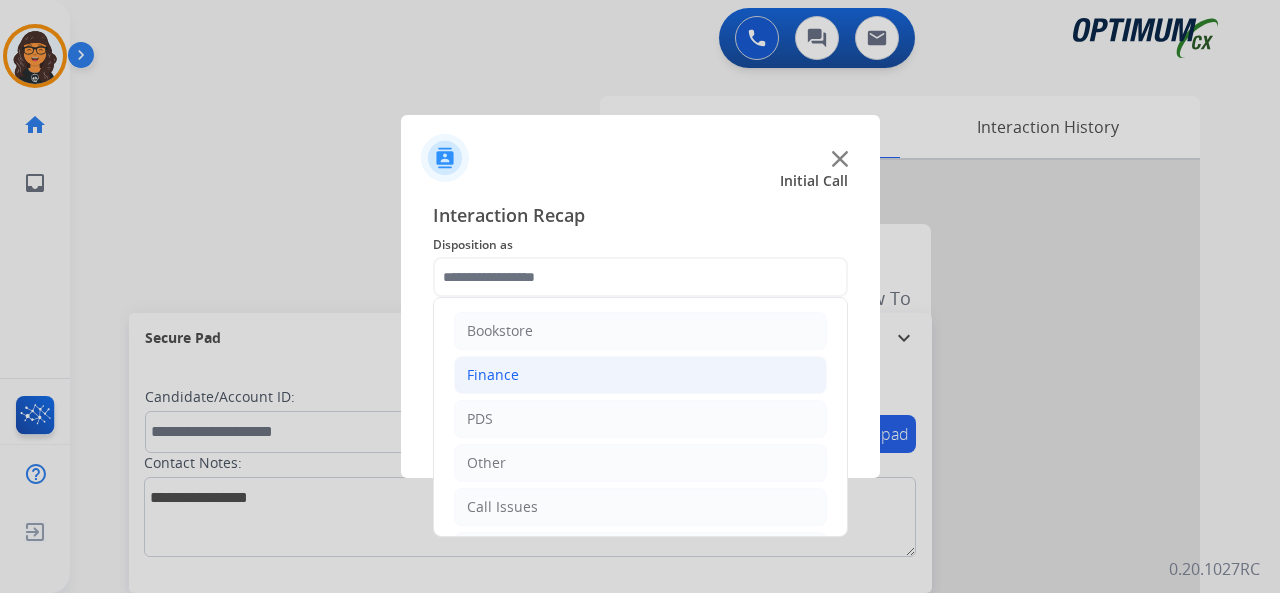click on "Finance" 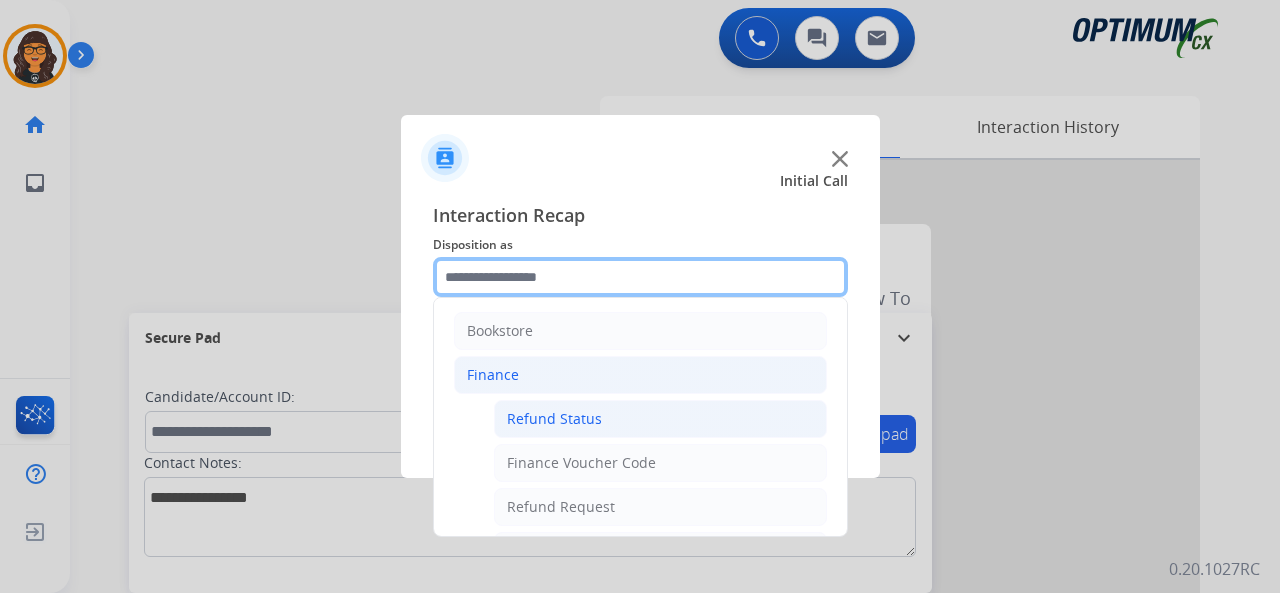 scroll, scrollTop: 100, scrollLeft: 0, axis: vertical 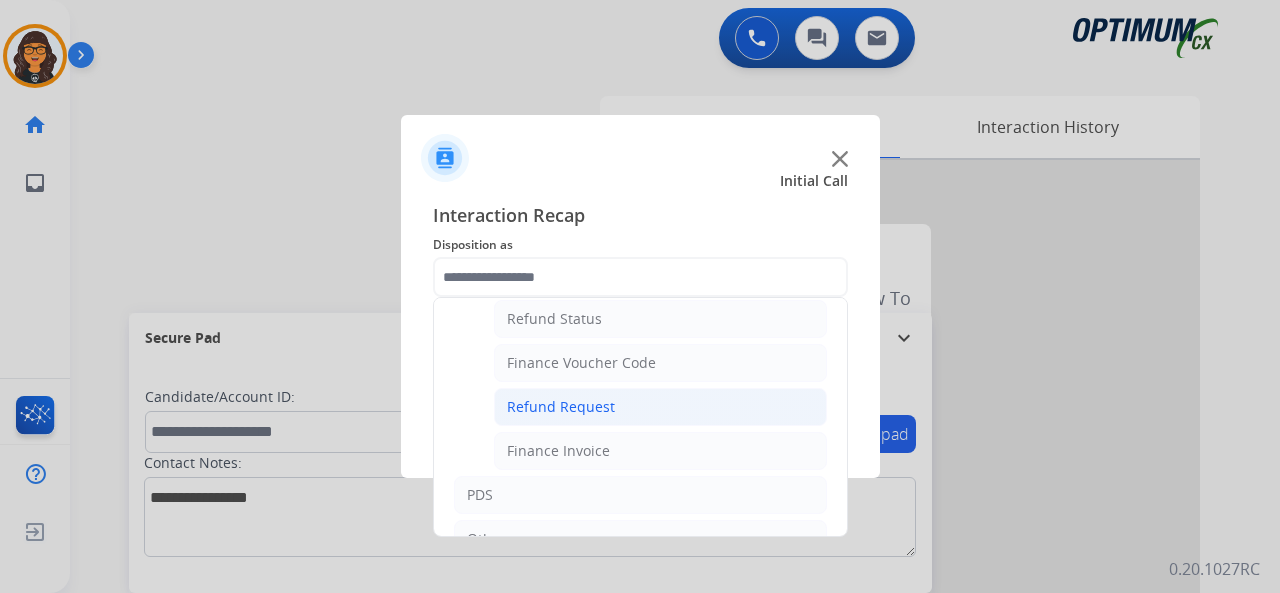 click on "Refund Request" 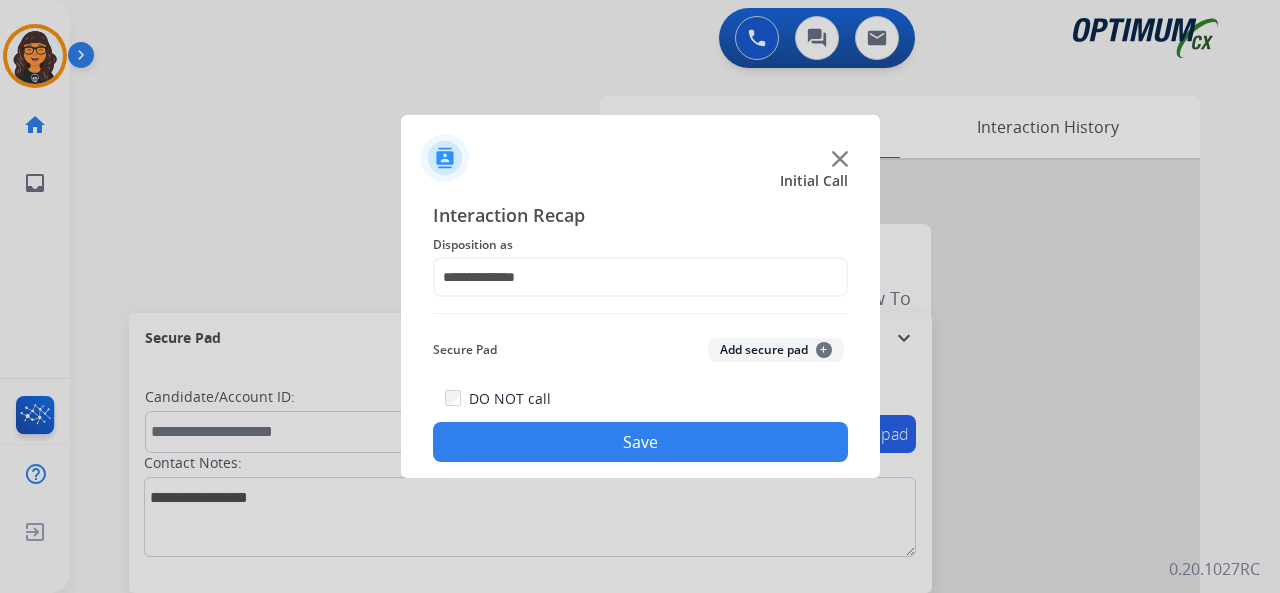 click on "Save" 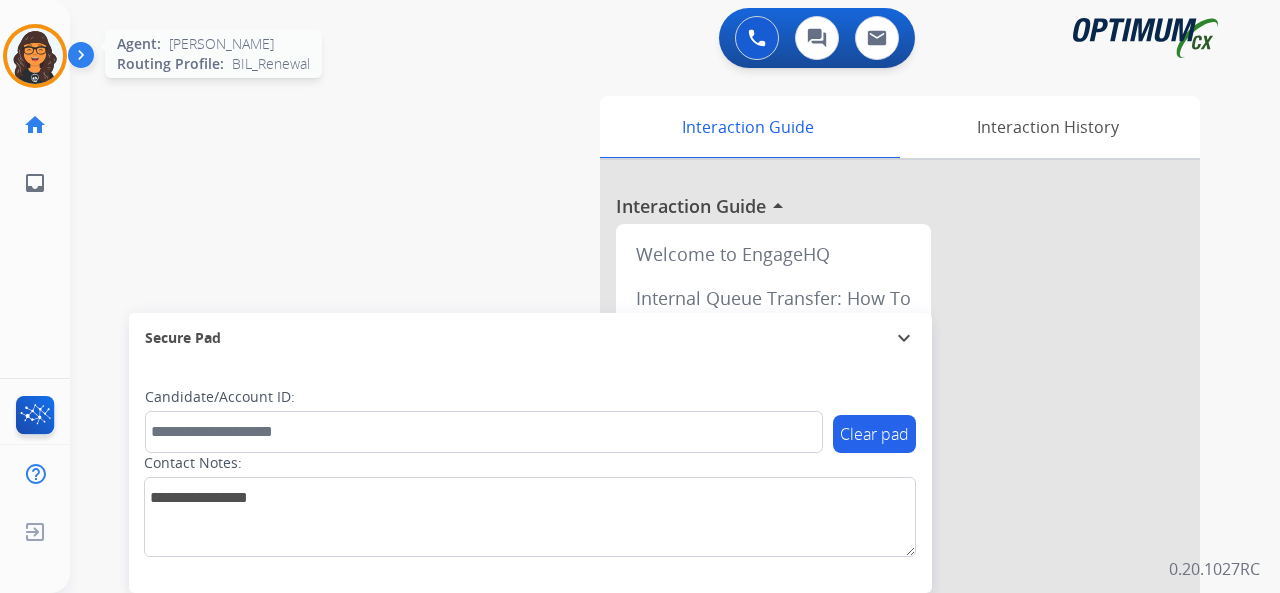 click at bounding box center [35, 56] 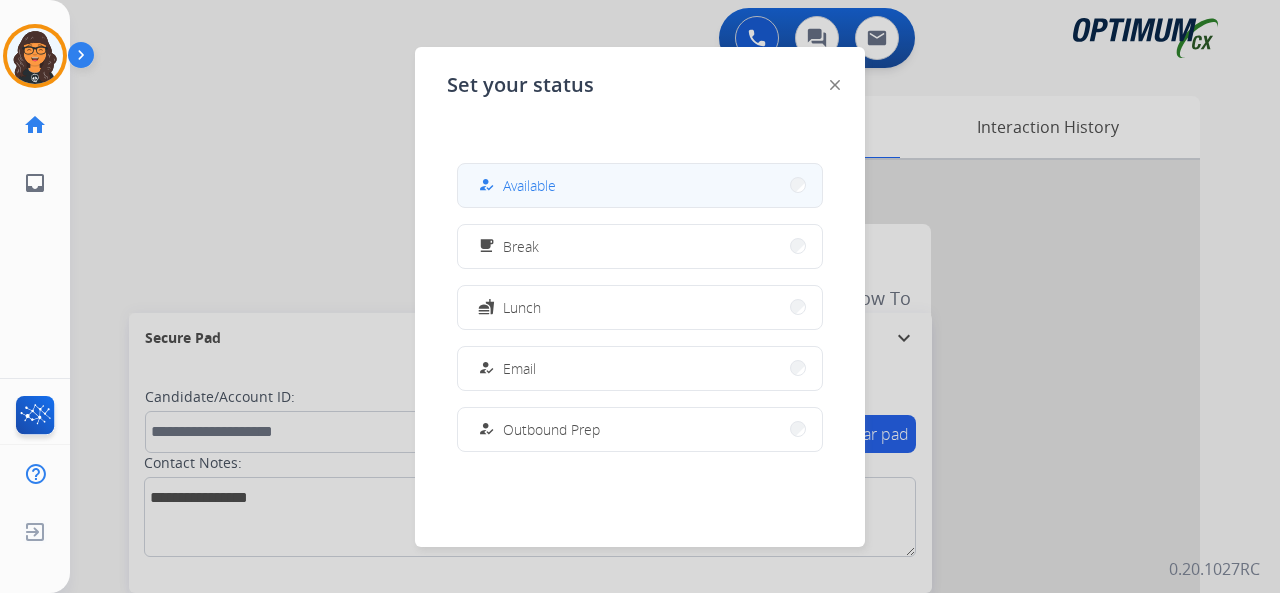 click on "Available" at bounding box center (529, 185) 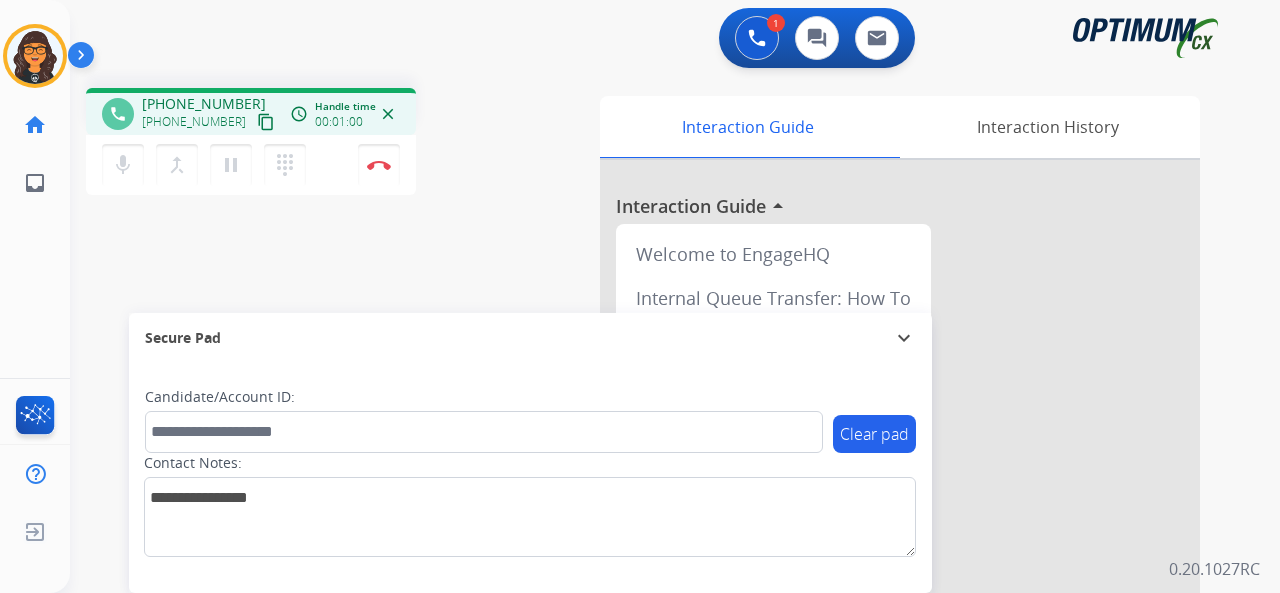click on "content_copy" at bounding box center (266, 122) 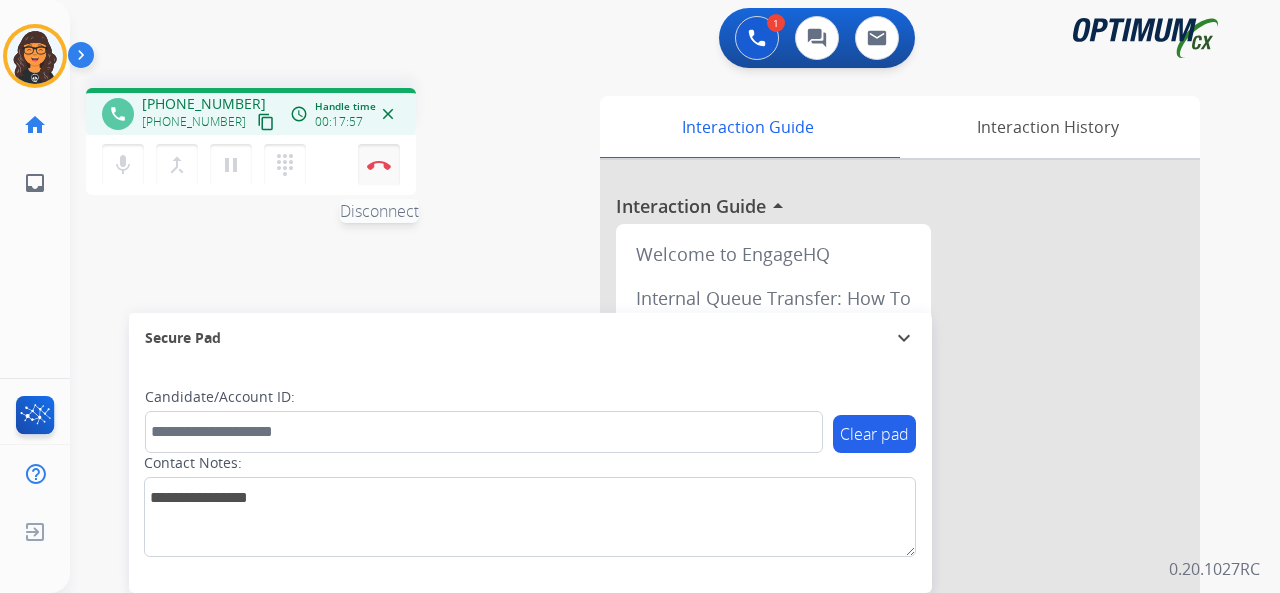 click at bounding box center (379, 165) 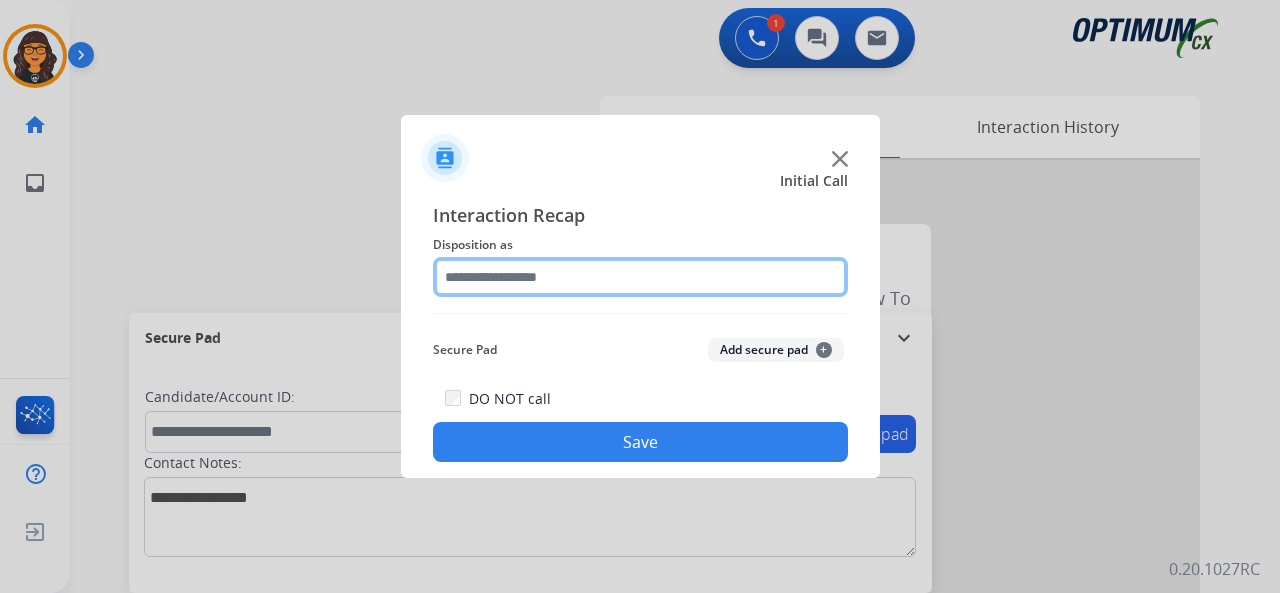 click 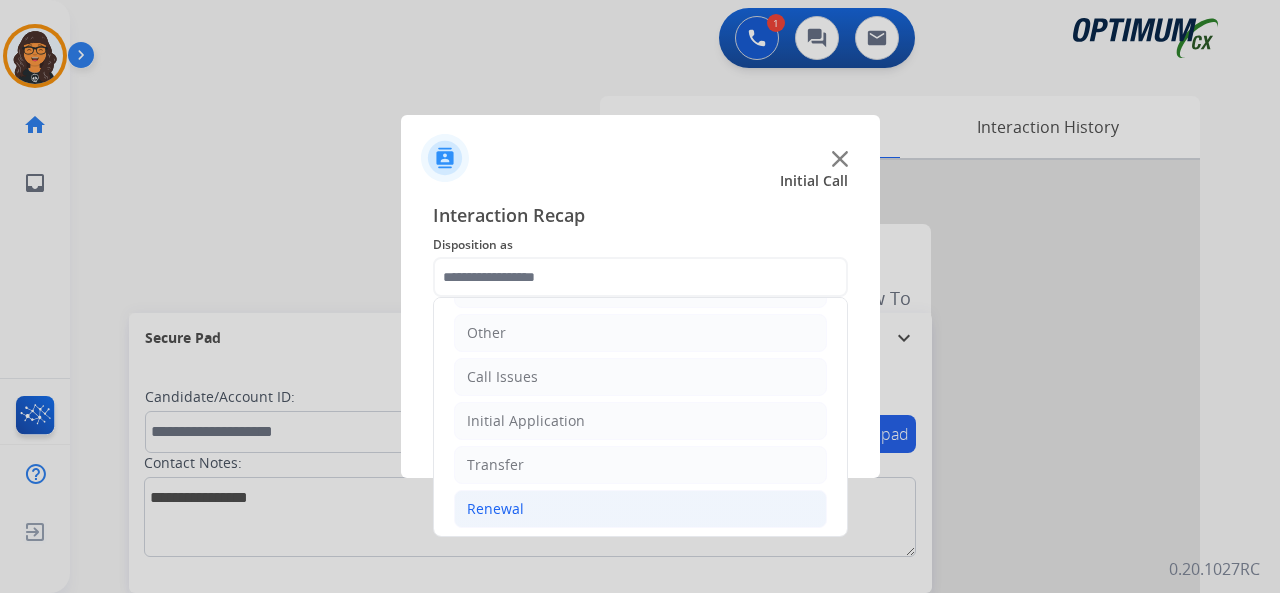 click on "Renewal" 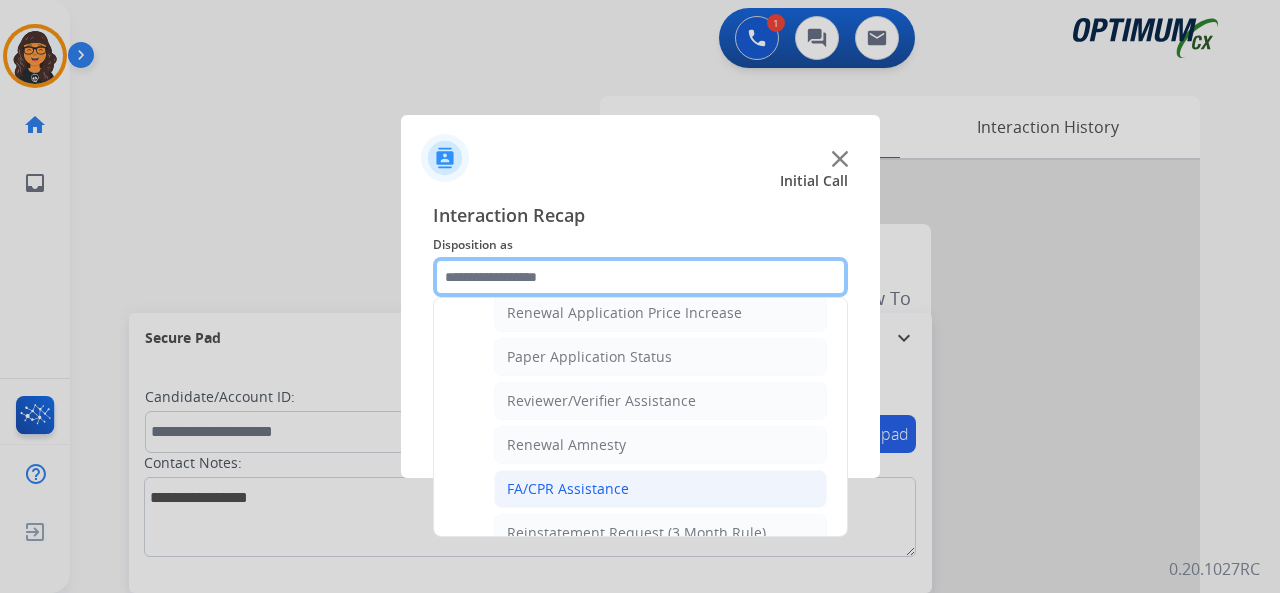 scroll, scrollTop: 730, scrollLeft: 0, axis: vertical 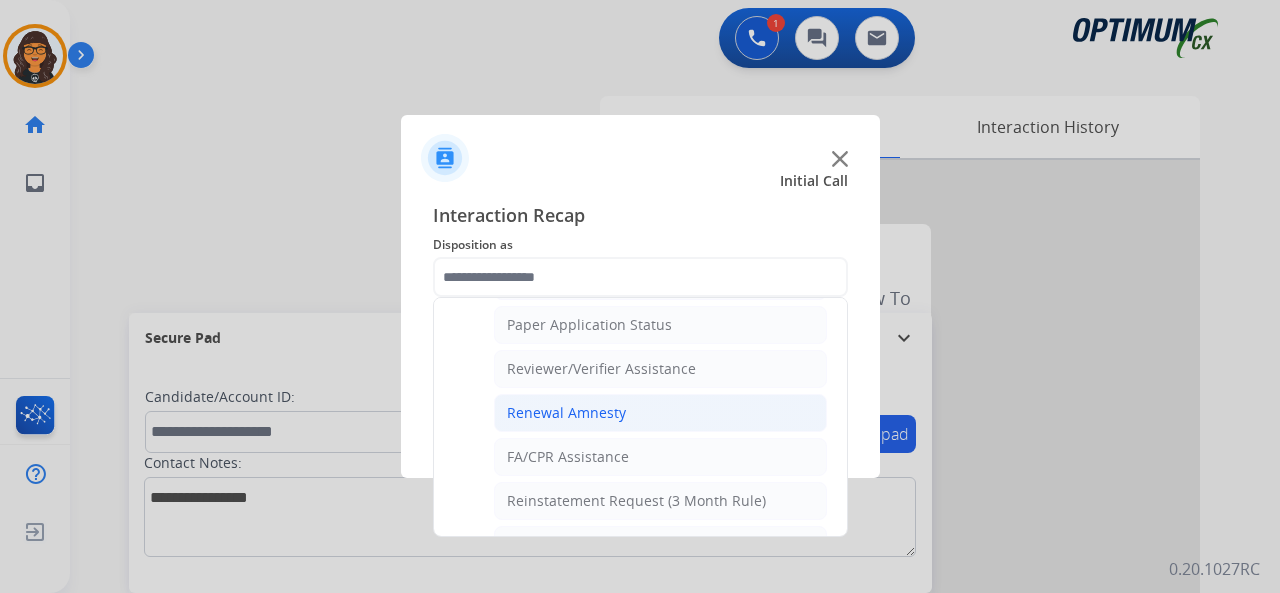 click on "Renewal Amnesty" 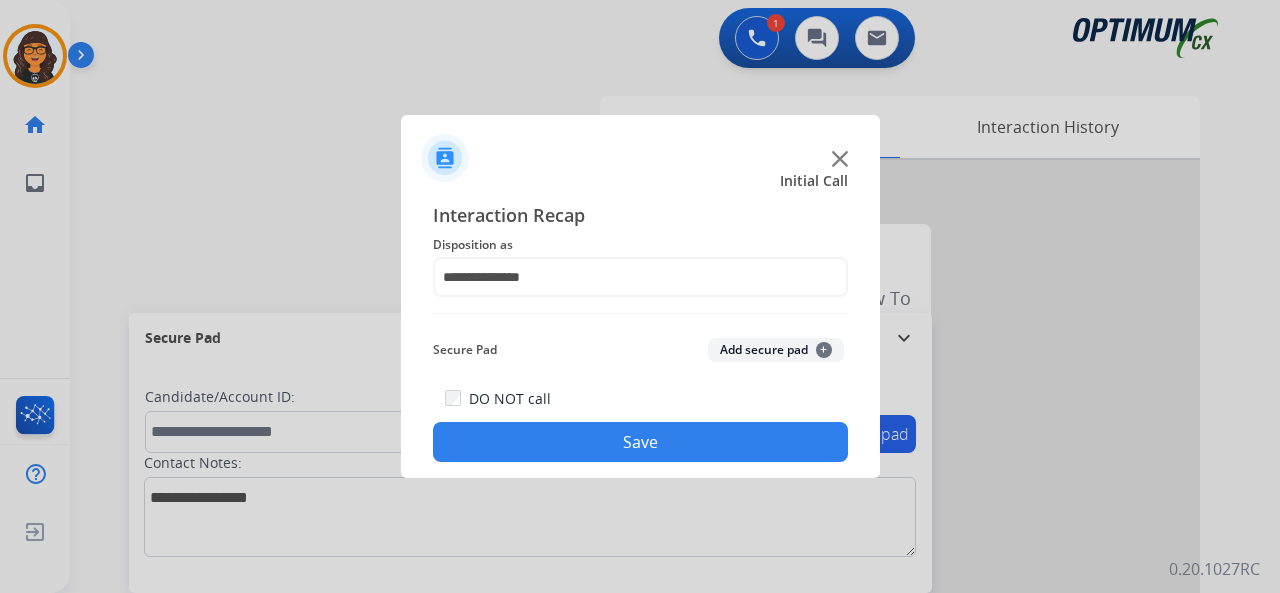 click on "Save" 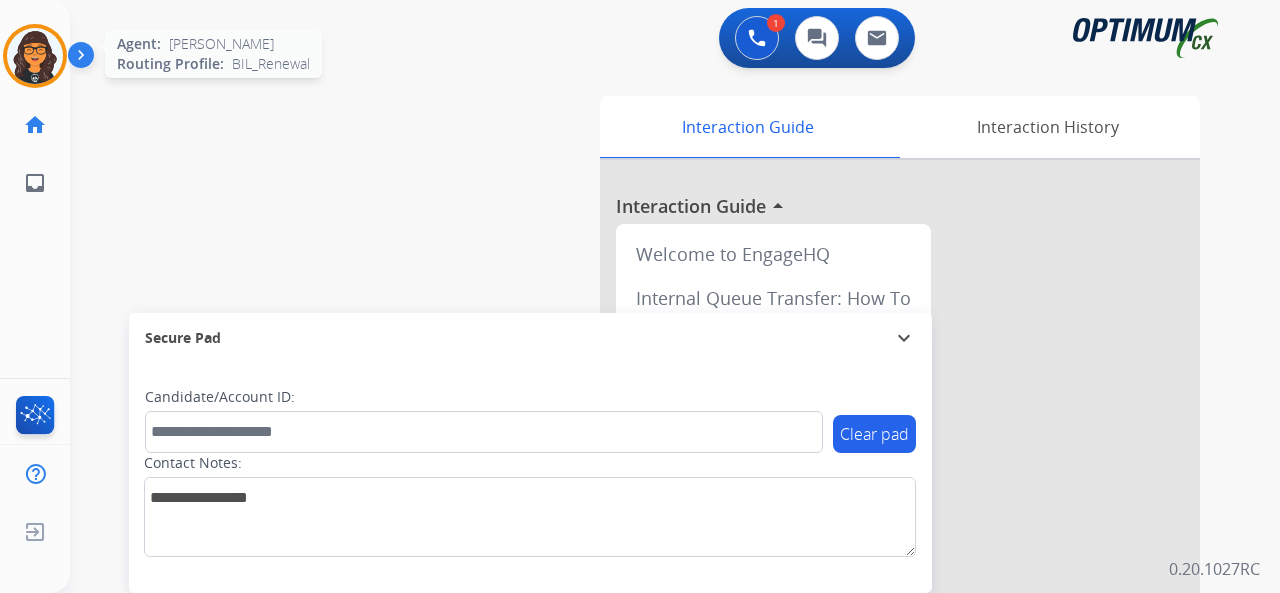 click at bounding box center (35, 56) 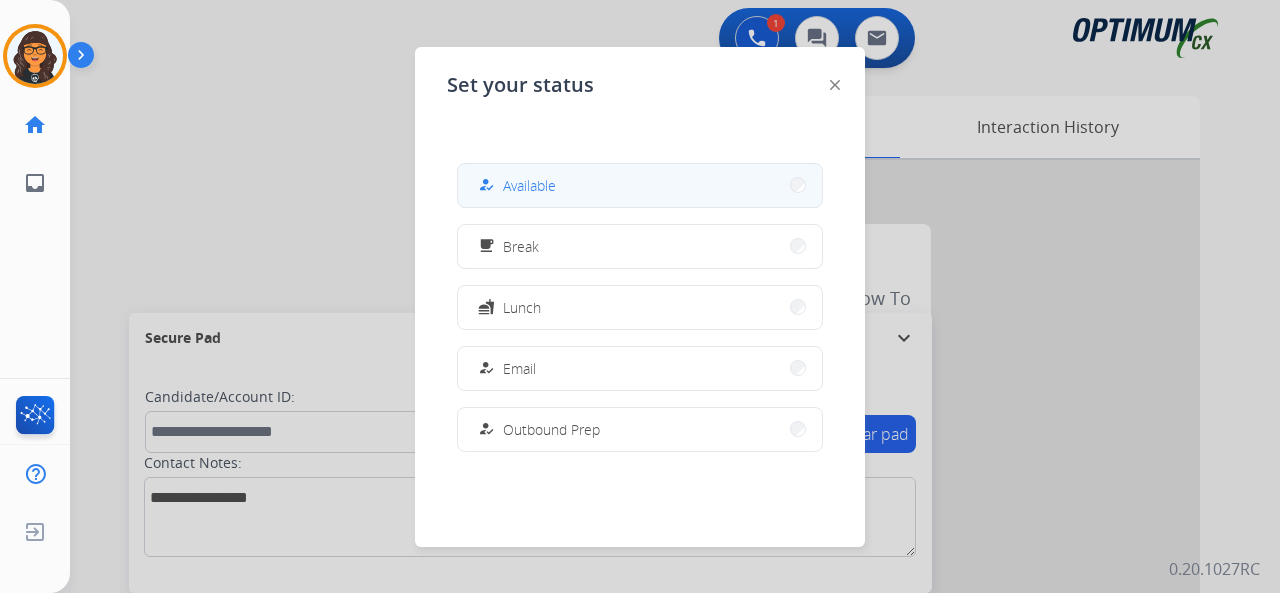 click on "Available" at bounding box center (529, 185) 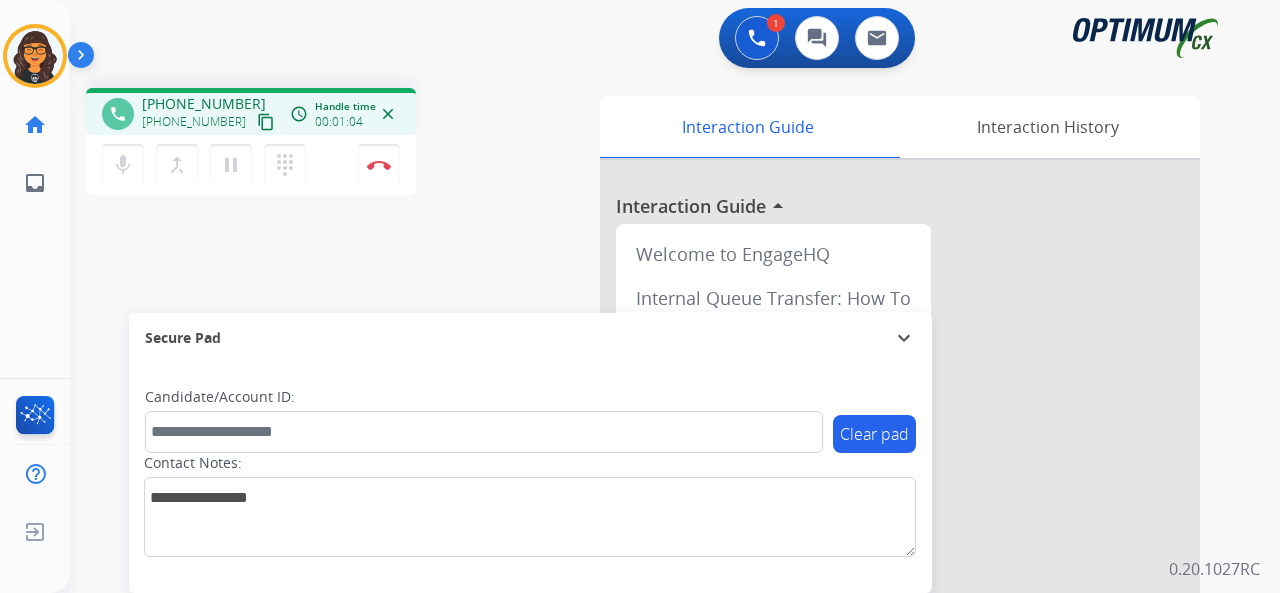 click on "content_copy" at bounding box center [266, 122] 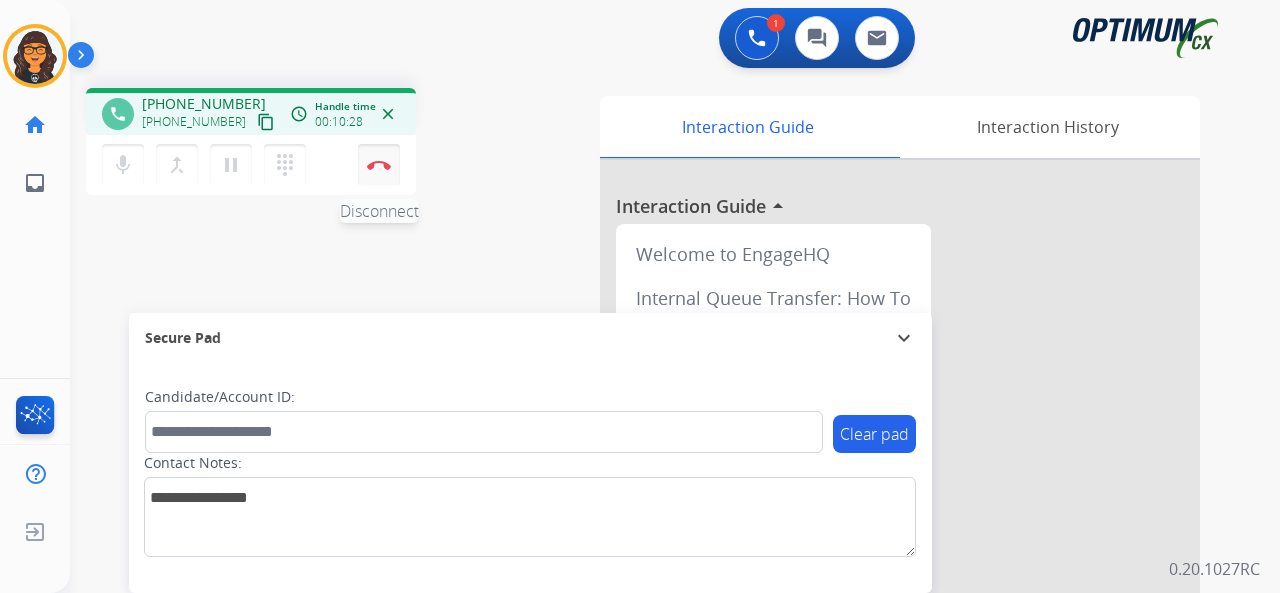 click at bounding box center (379, 165) 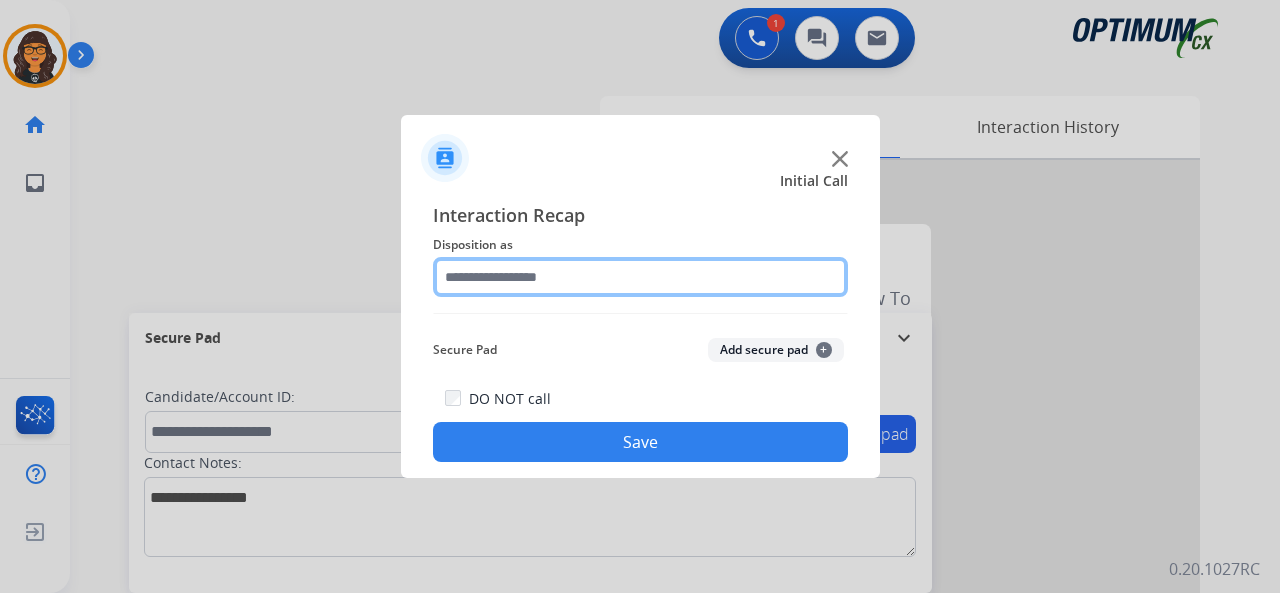 click 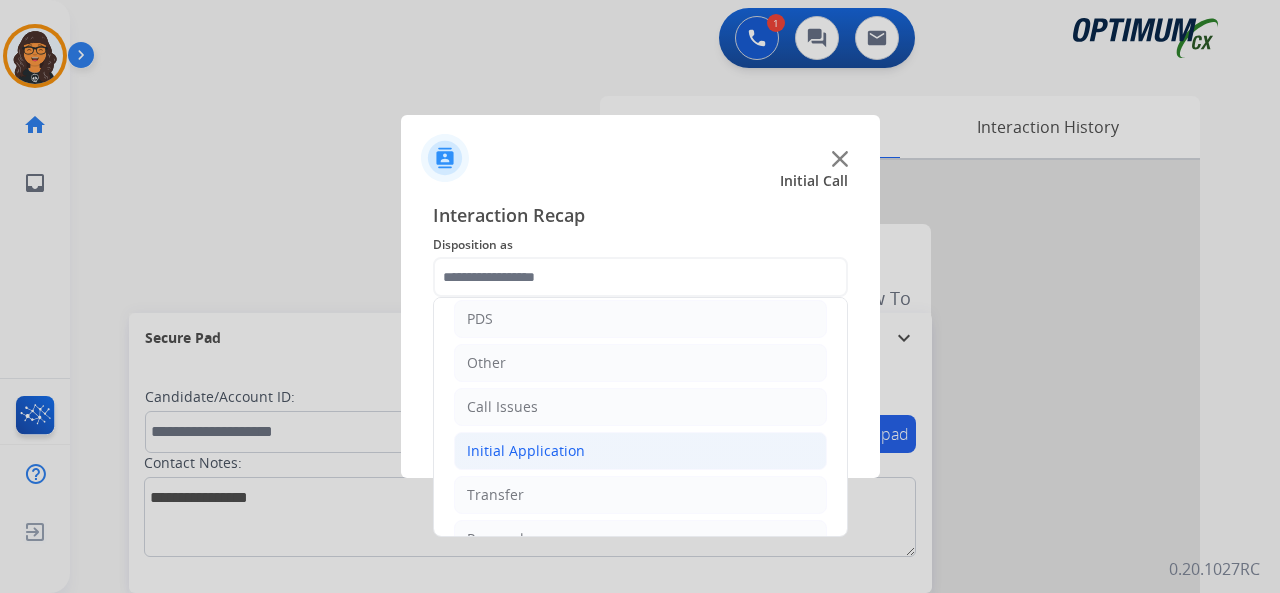 click on "Initial Application" 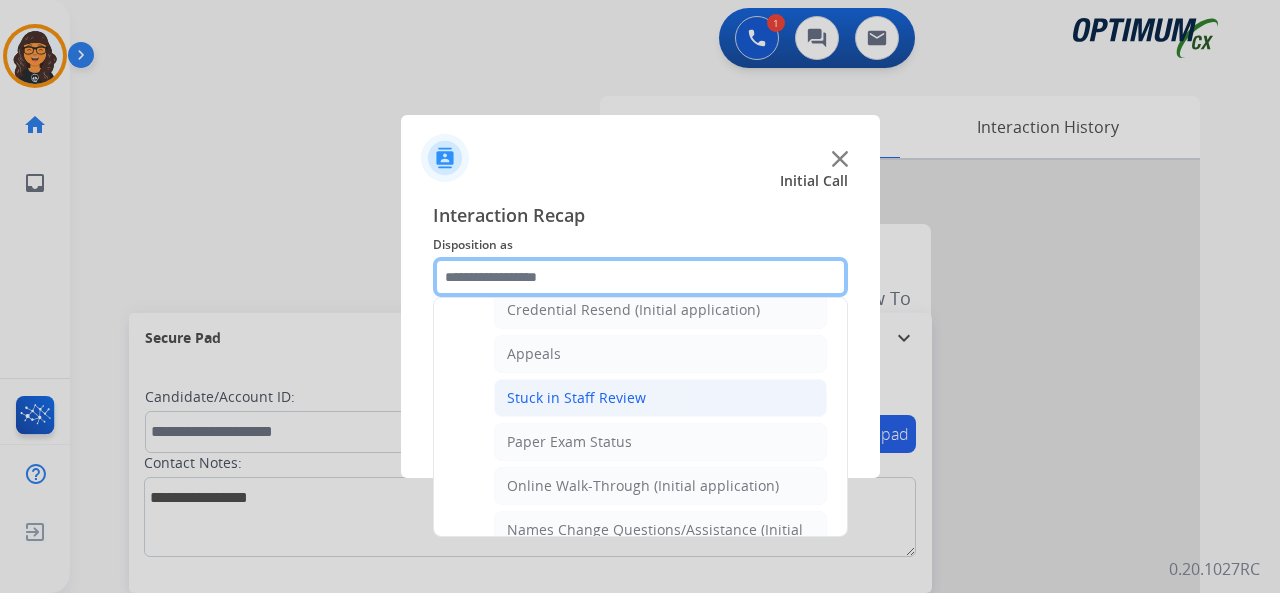 scroll, scrollTop: 300, scrollLeft: 0, axis: vertical 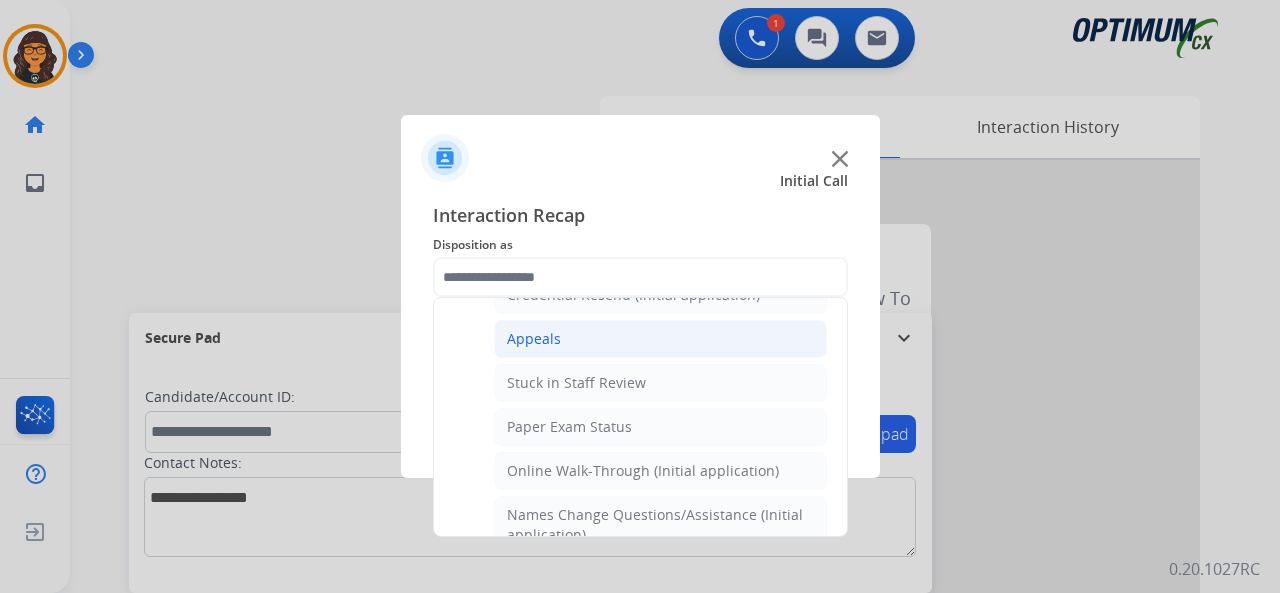 click on "Appeals" 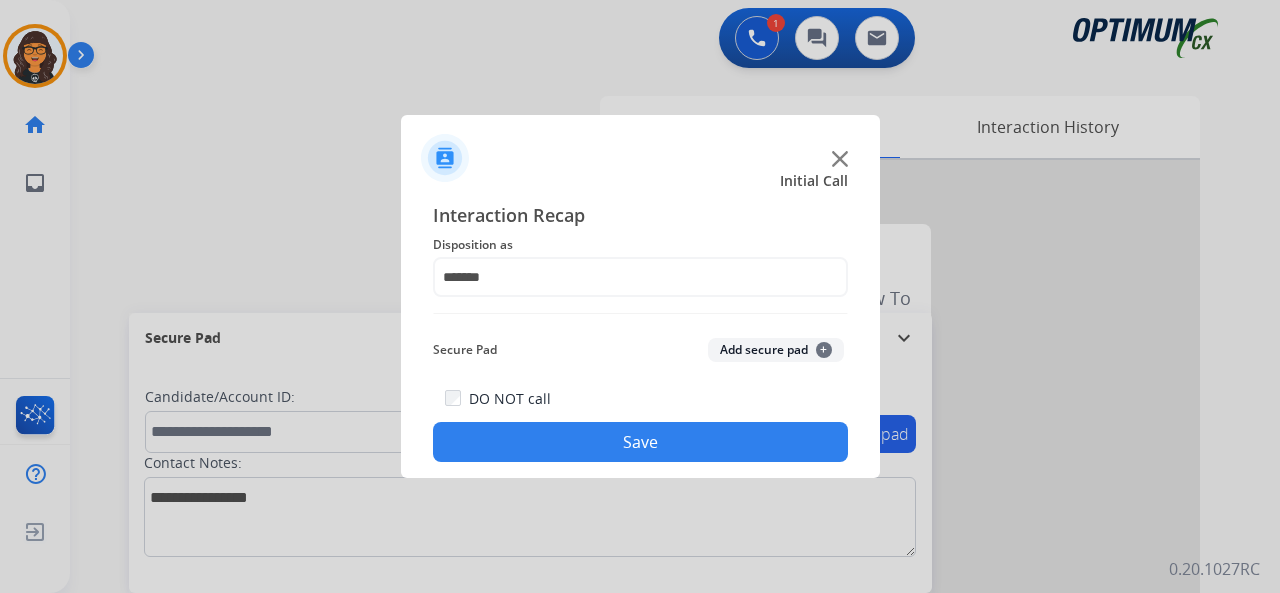 click on "Save" 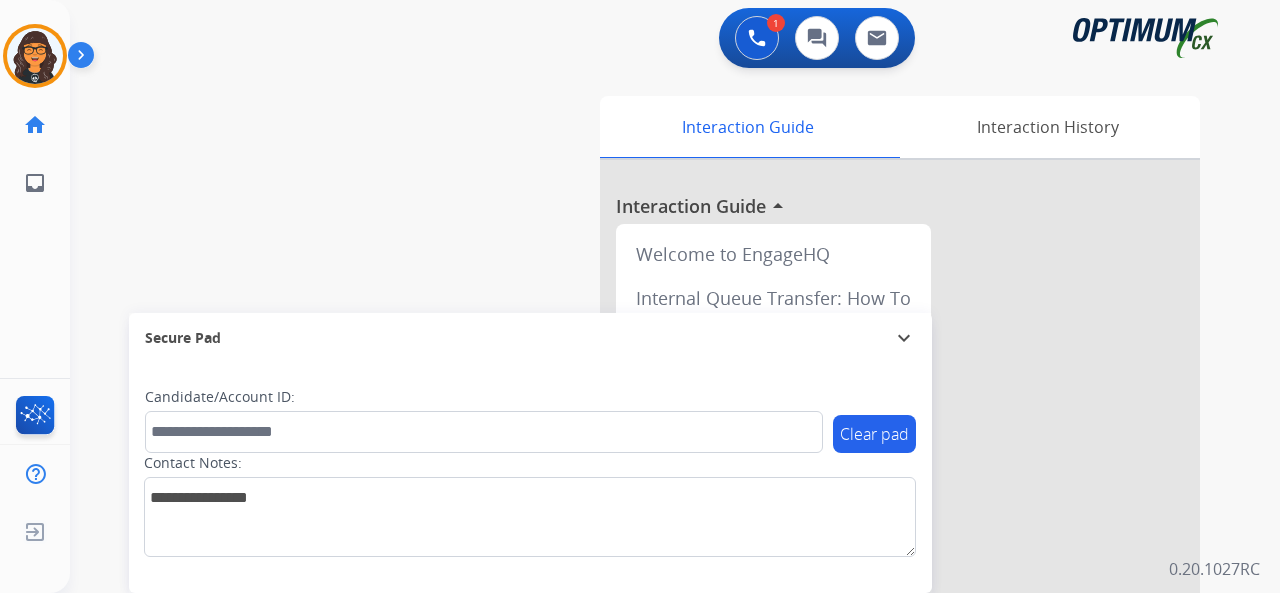 drag, startPoint x: 36, startPoint y: 61, endPoint x: 75, endPoint y: 66, distance: 39.319206 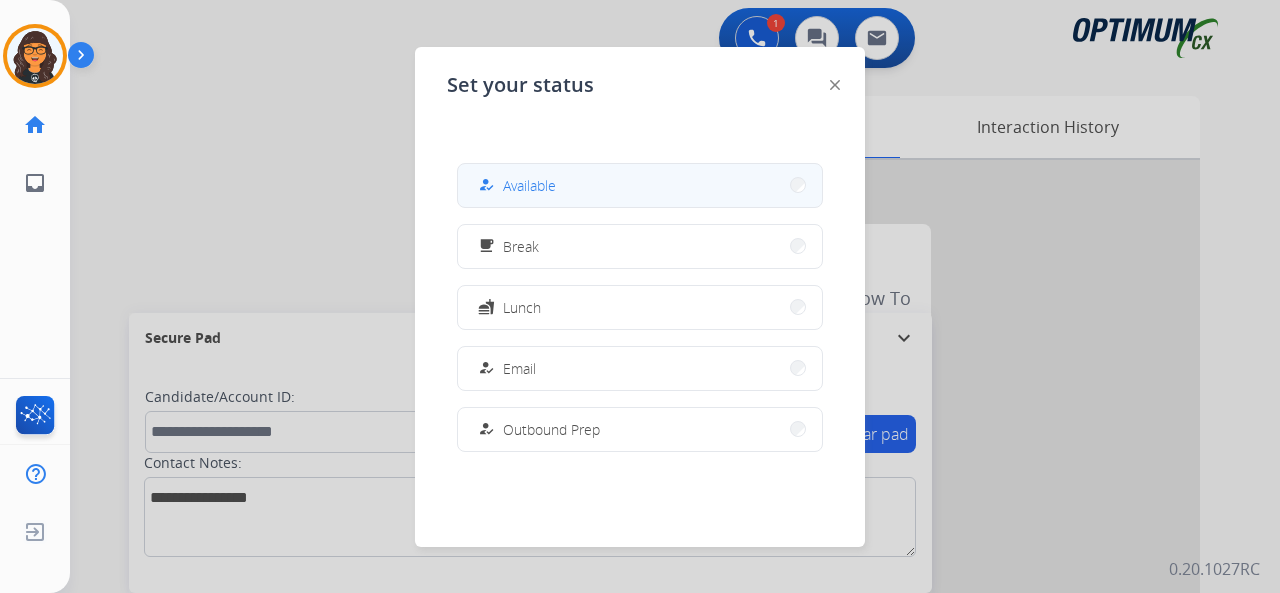 click on "how_to_reg Available" at bounding box center (640, 185) 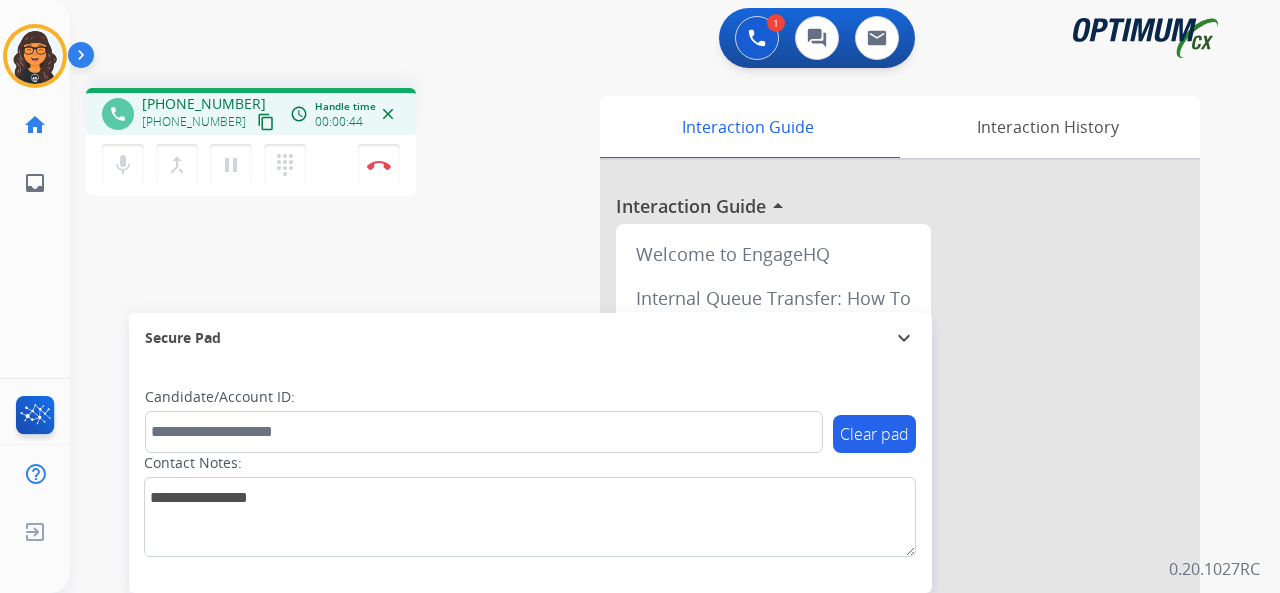drag, startPoint x: 246, startPoint y: 130, endPoint x: 255, endPoint y: 66, distance: 64.629715 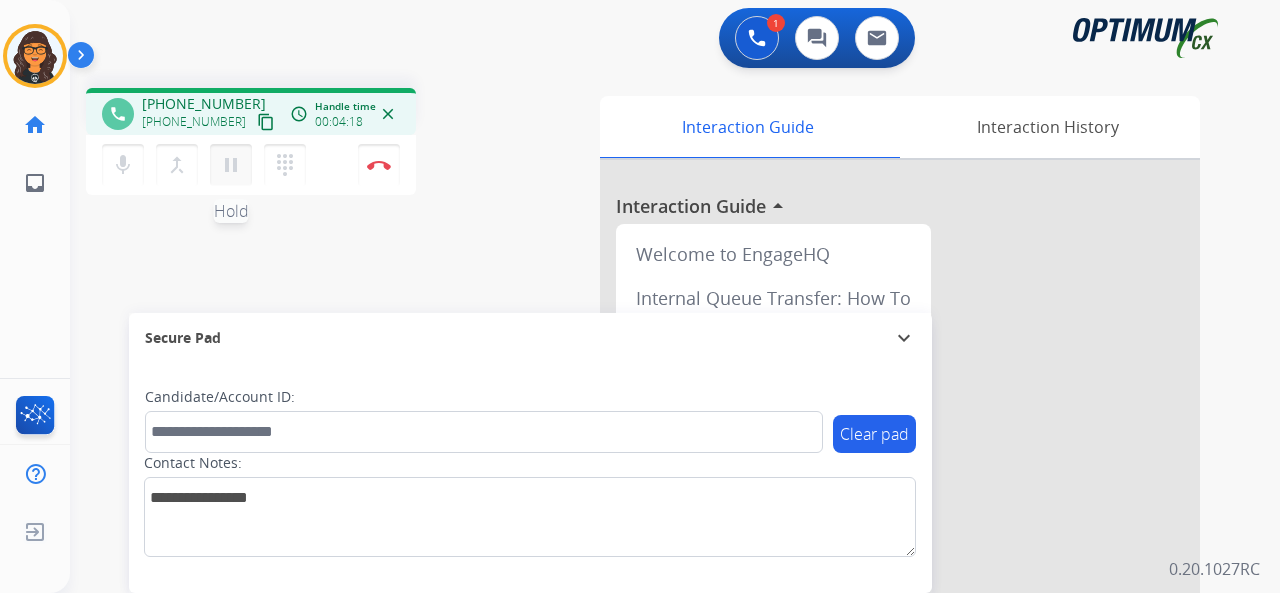 click on "pause" at bounding box center [231, 165] 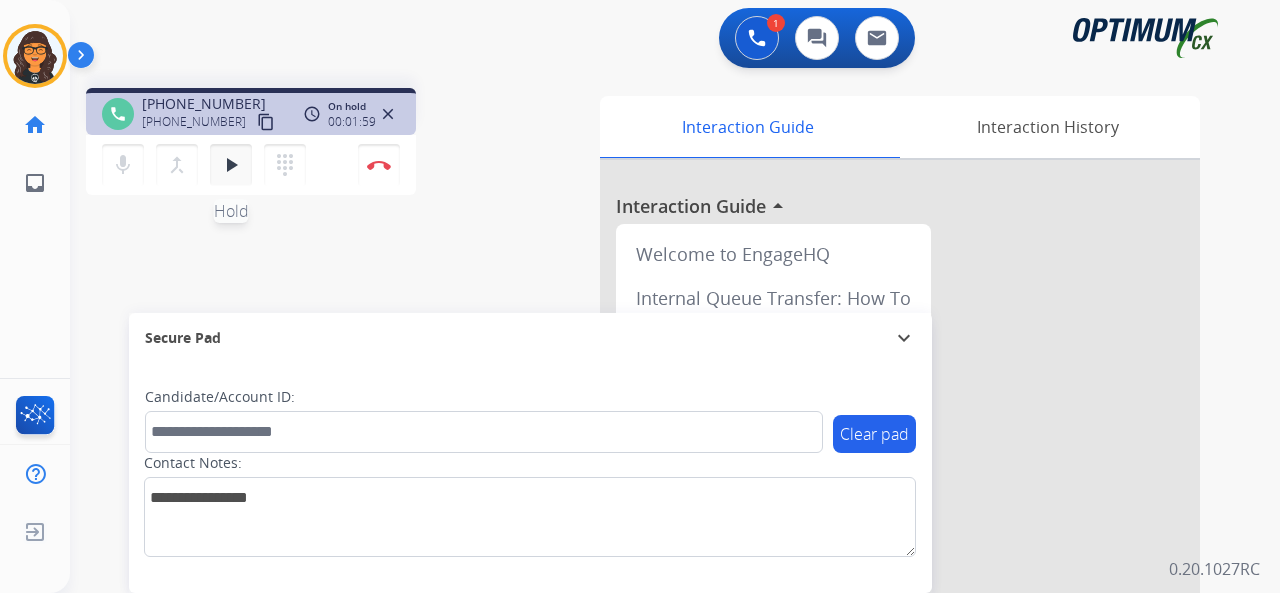 click on "play_arrow" at bounding box center (231, 165) 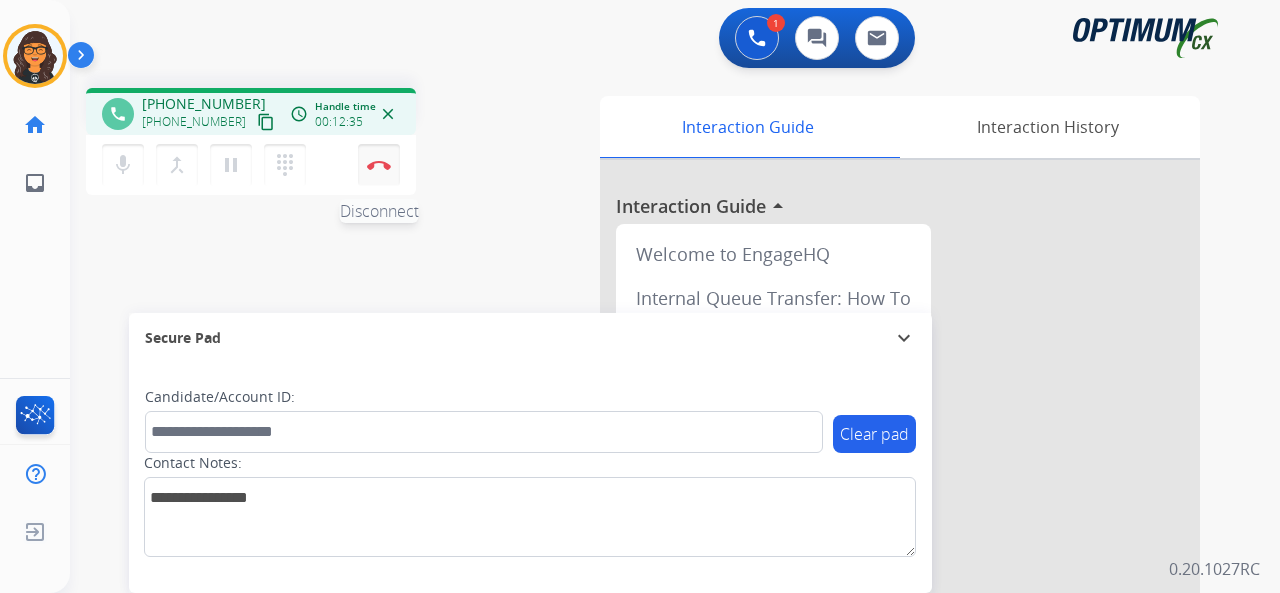 click at bounding box center (379, 165) 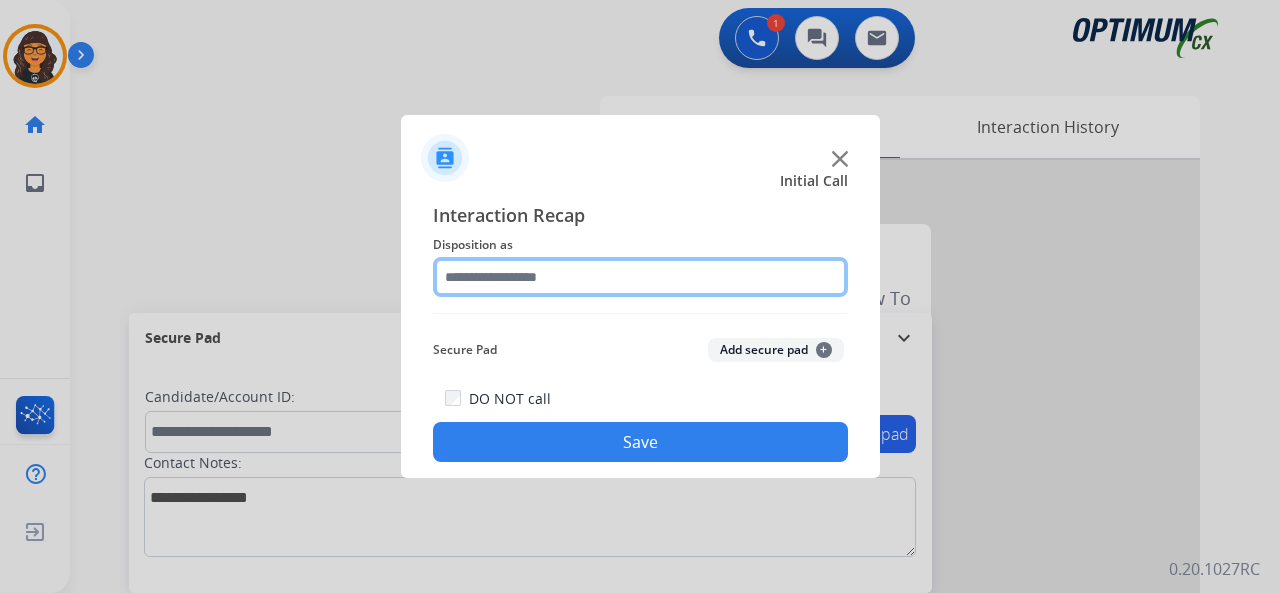 click 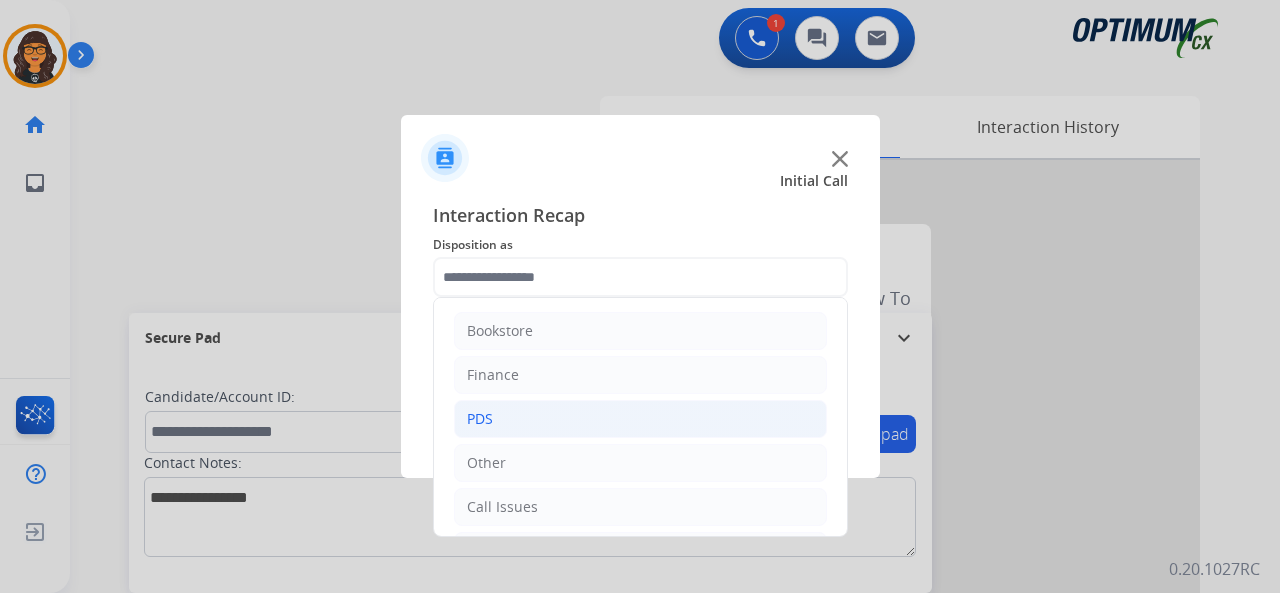 drag, startPoint x: 484, startPoint y: 427, endPoint x: 570, endPoint y: 405, distance: 88.76936 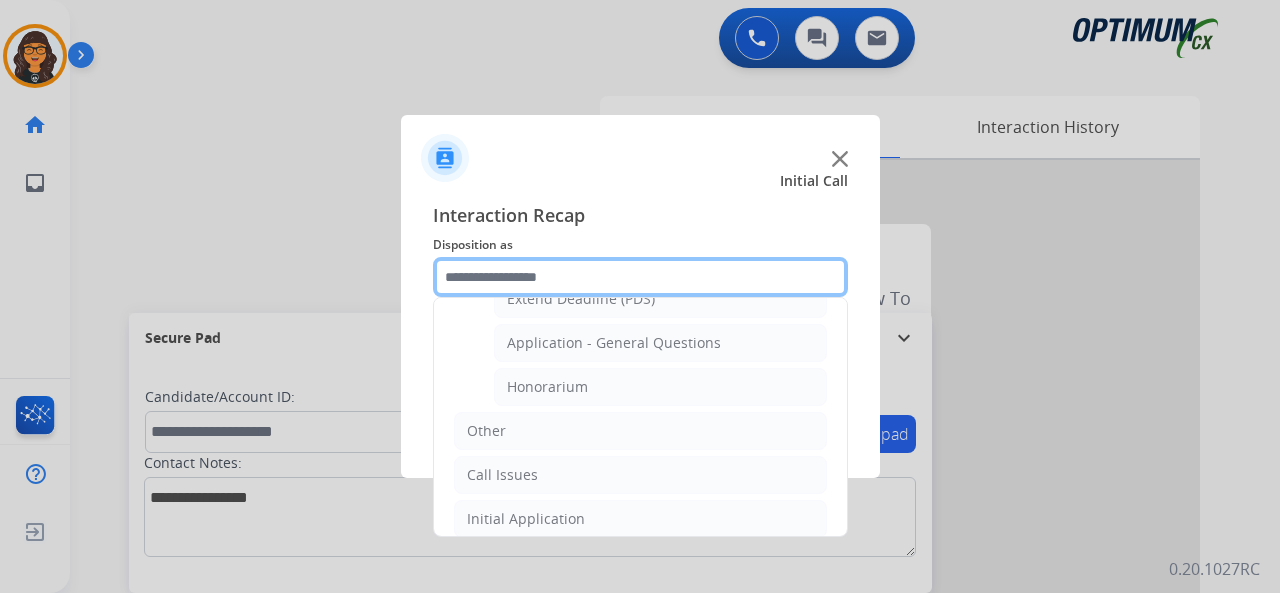 scroll, scrollTop: 690, scrollLeft: 0, axis: vertical 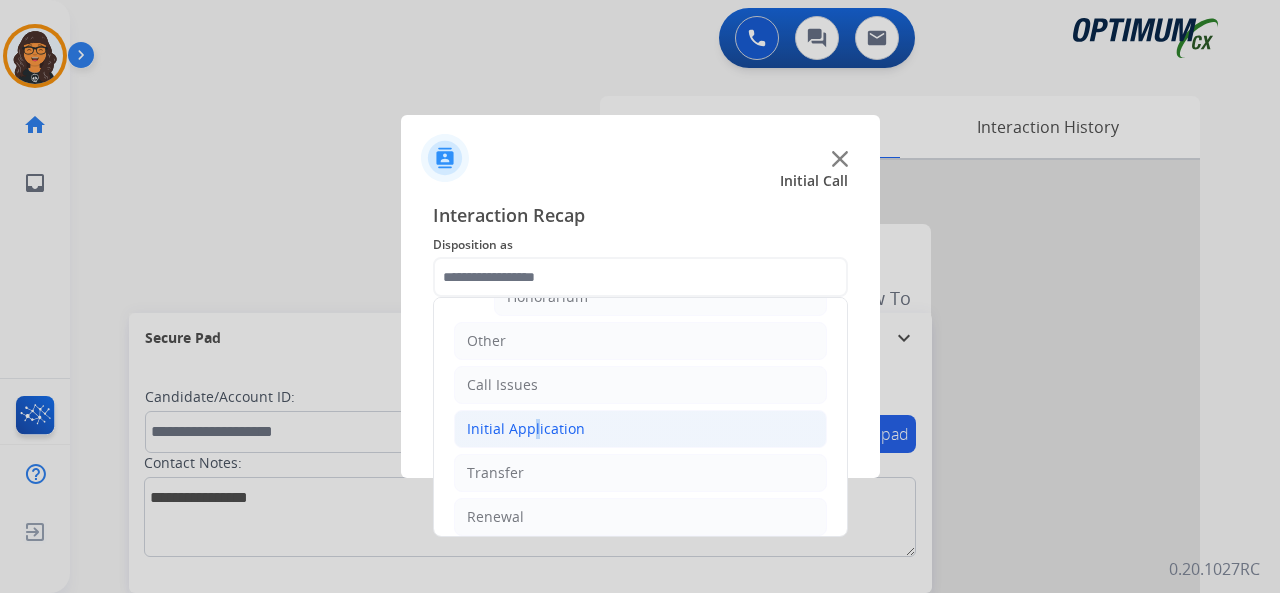 click on "Initial Application" 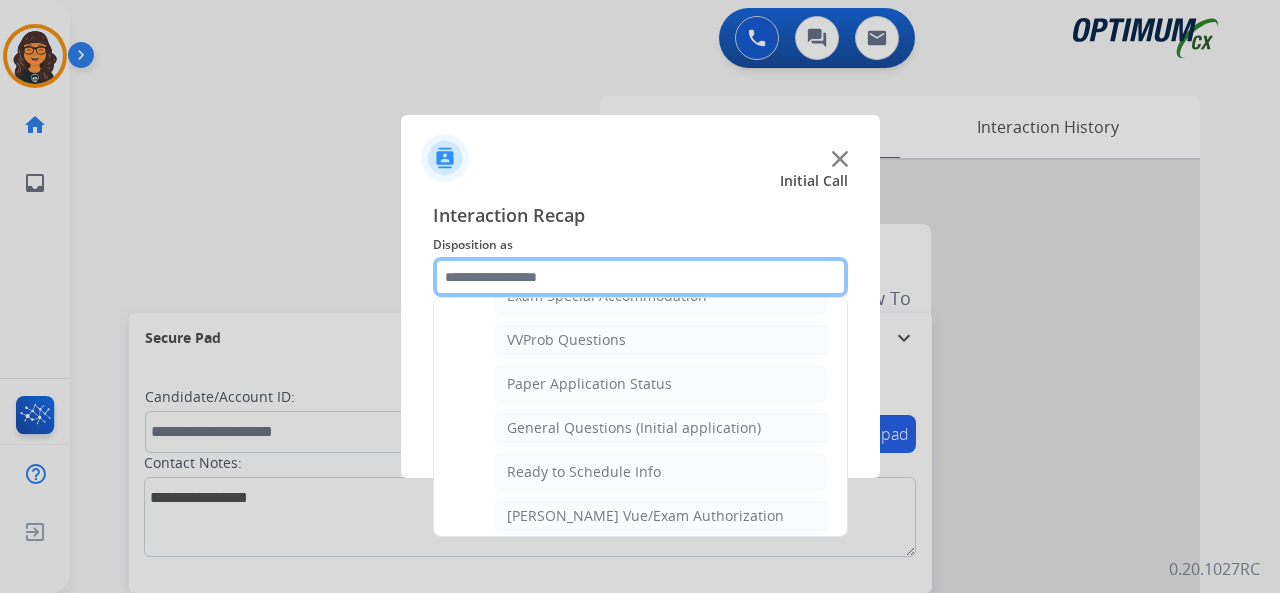 scroll, scrollTop: 1090, scrollLeft: 0, axis: vertical 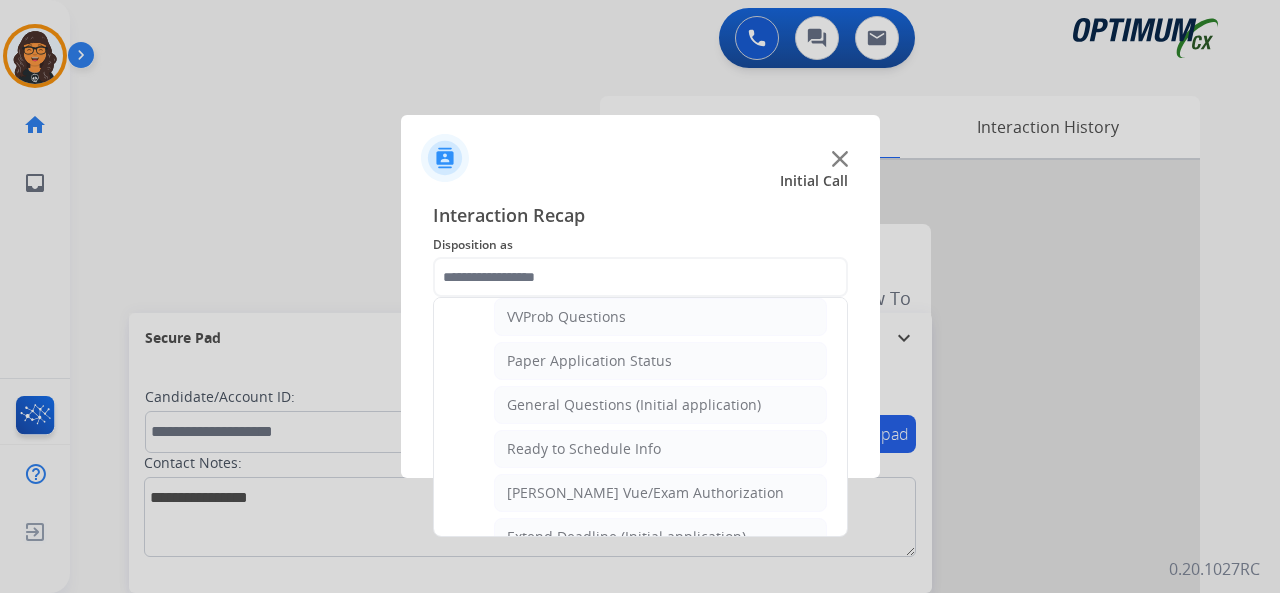 click on "Ready to Schedule Info" 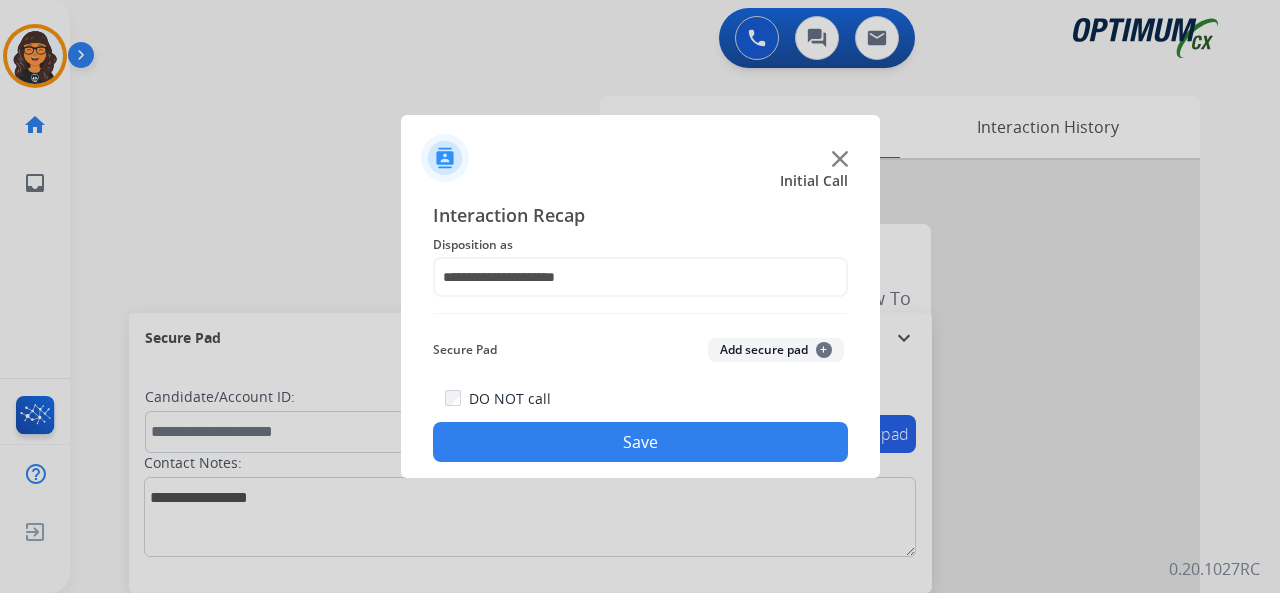 click on "Save" 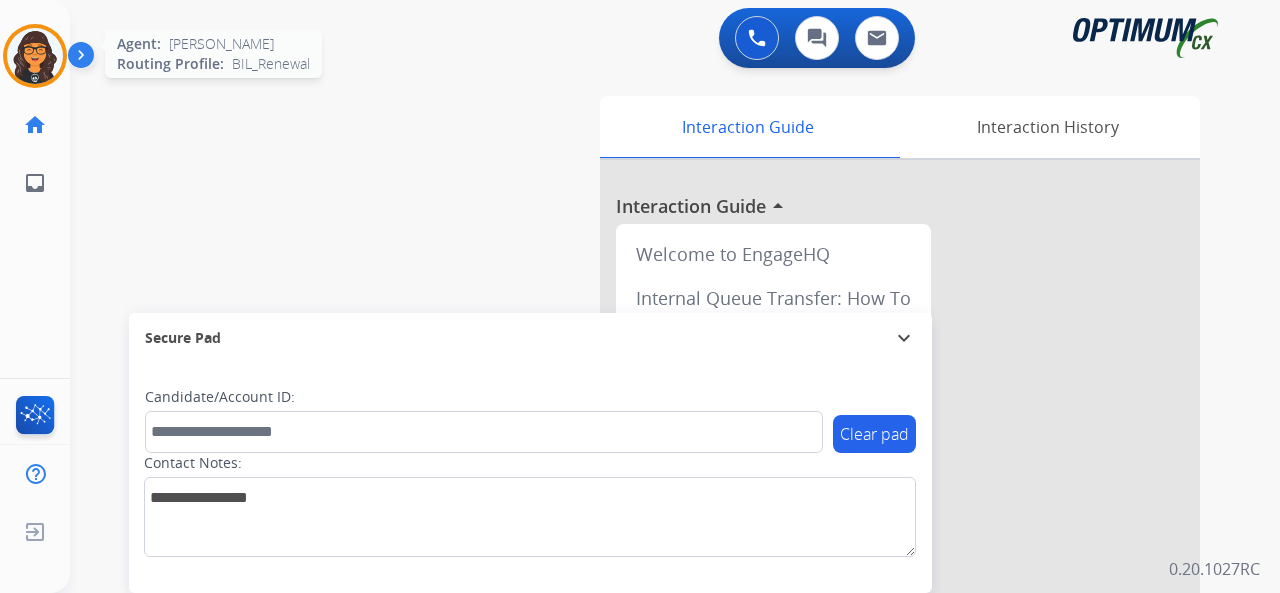 click at bounding box center [35, 56] 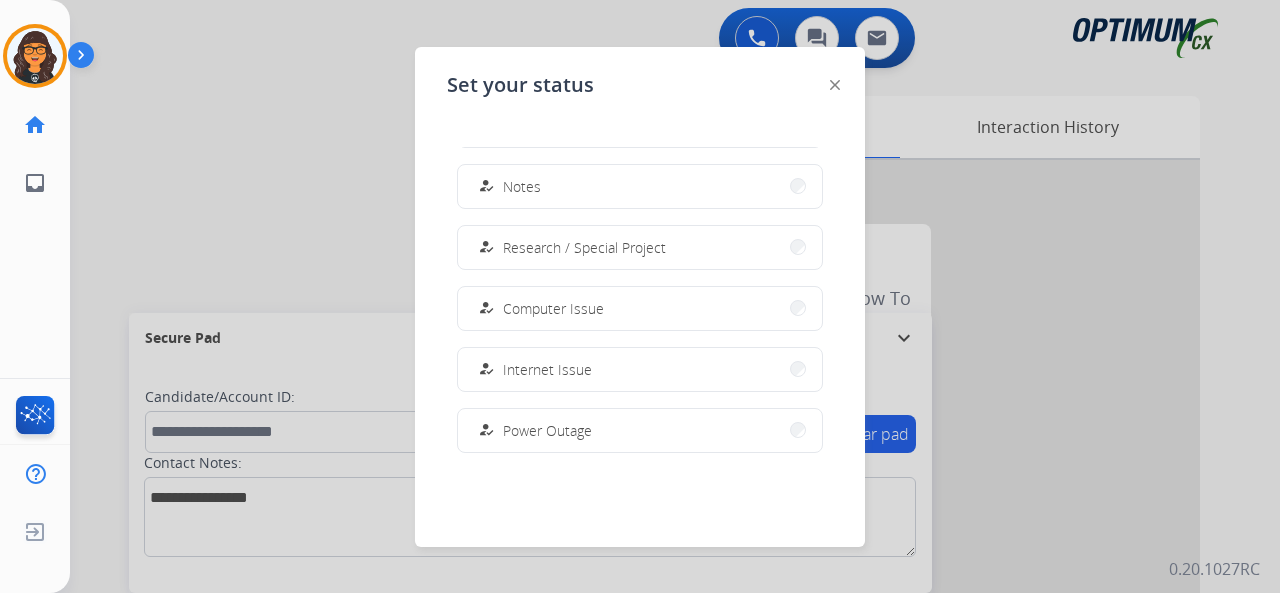 scroll, scrollTop: 499, scrollLeft: 0, axis: vertical 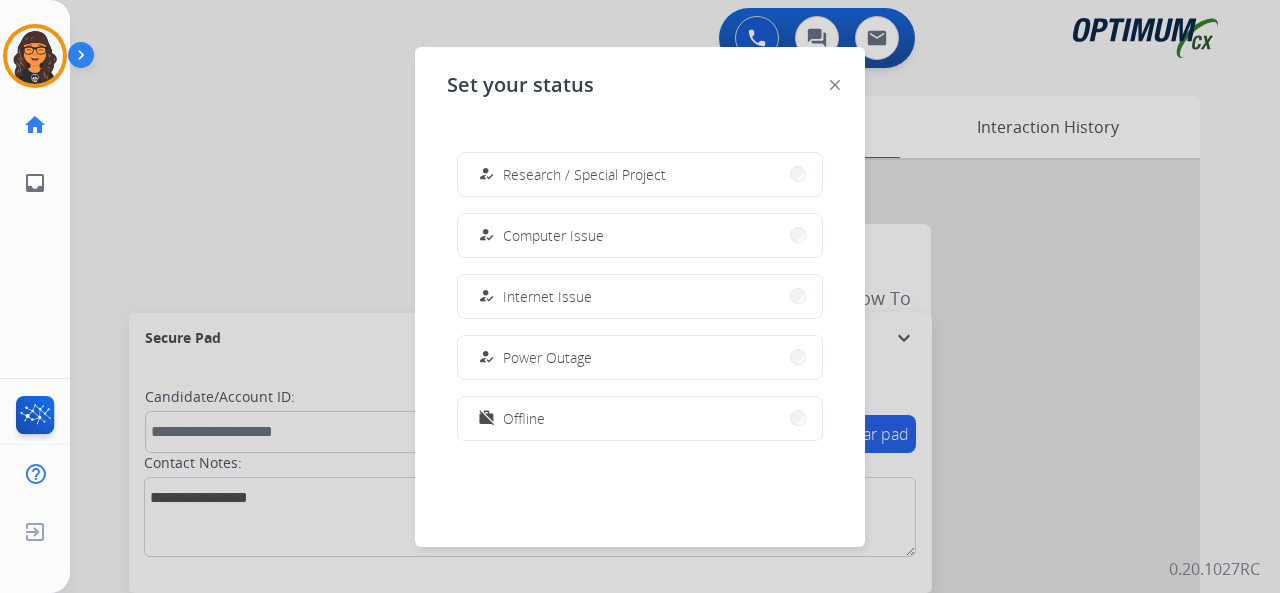 click on "Offline" at bounding box center (524, 418) 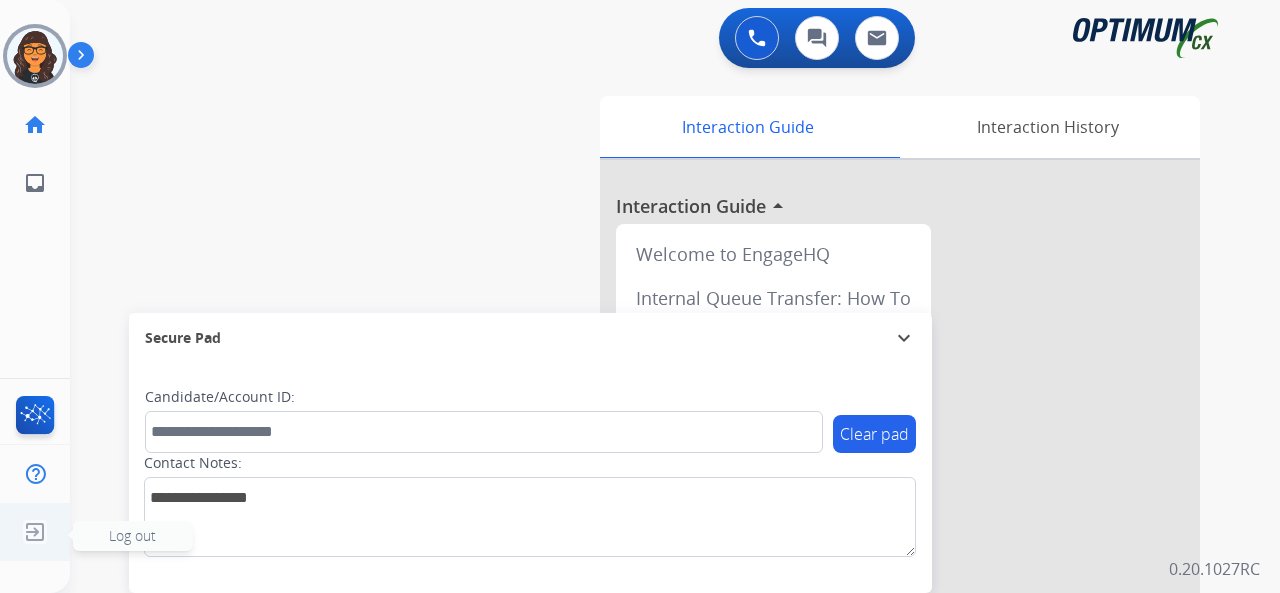 click 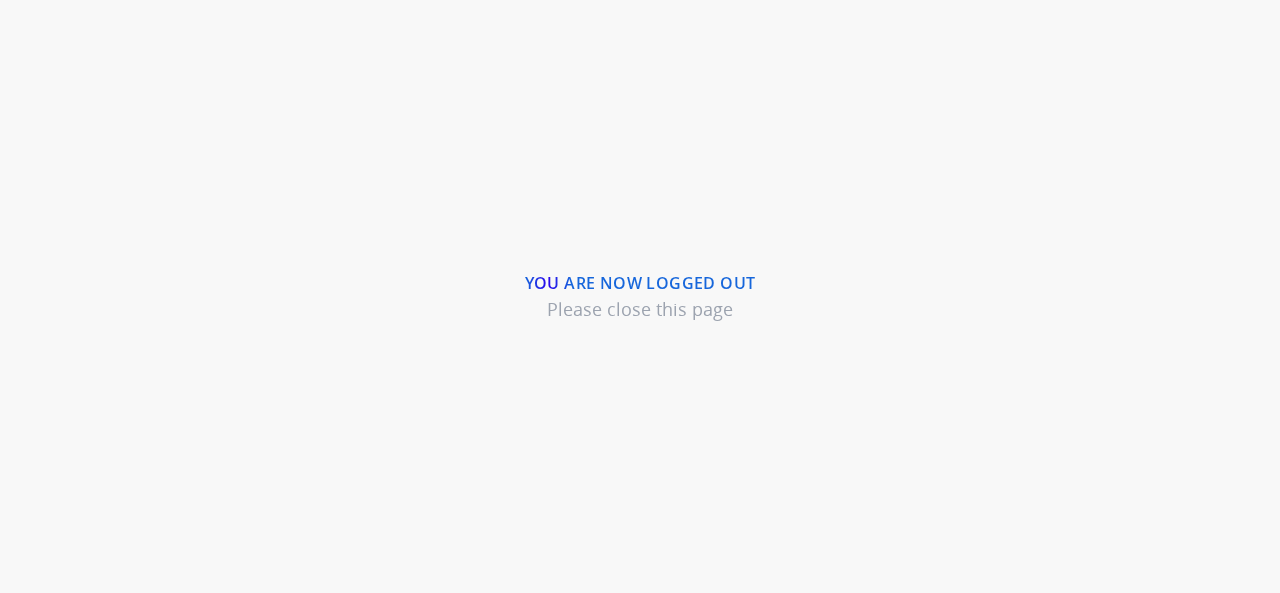 scroll, scrollTop: 0, scrollLeft: 0, axis: both 